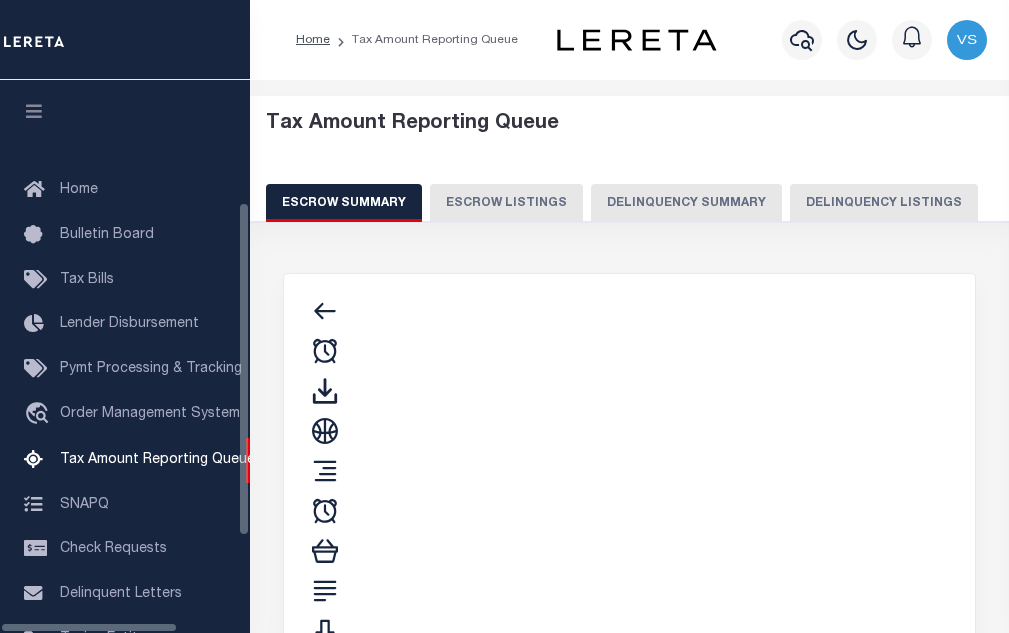 select on "100" 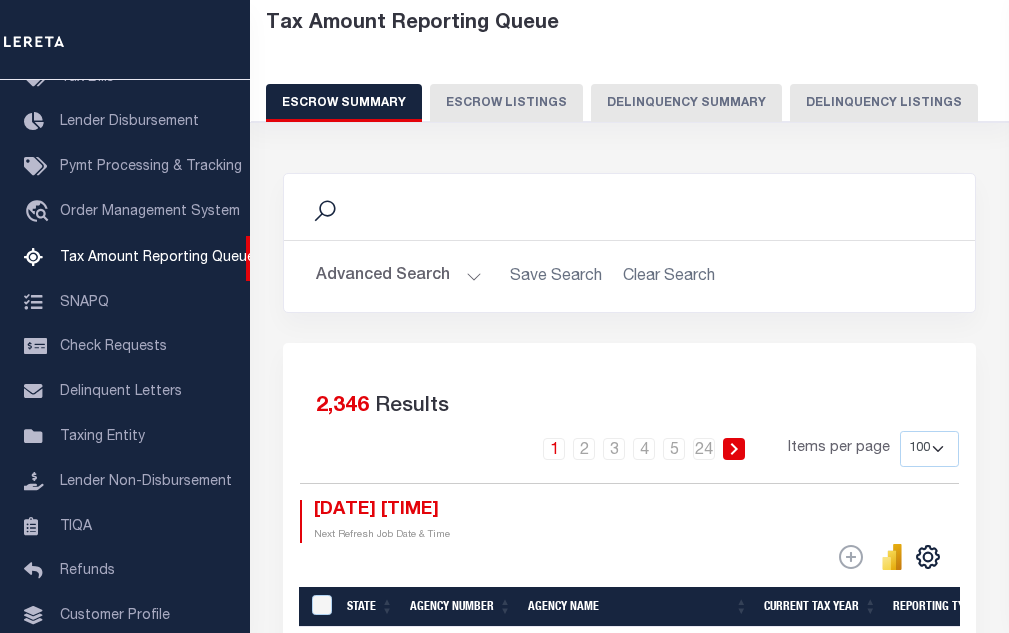 scroll, scrollTop: 0, scrollLeft: 0, axis: both 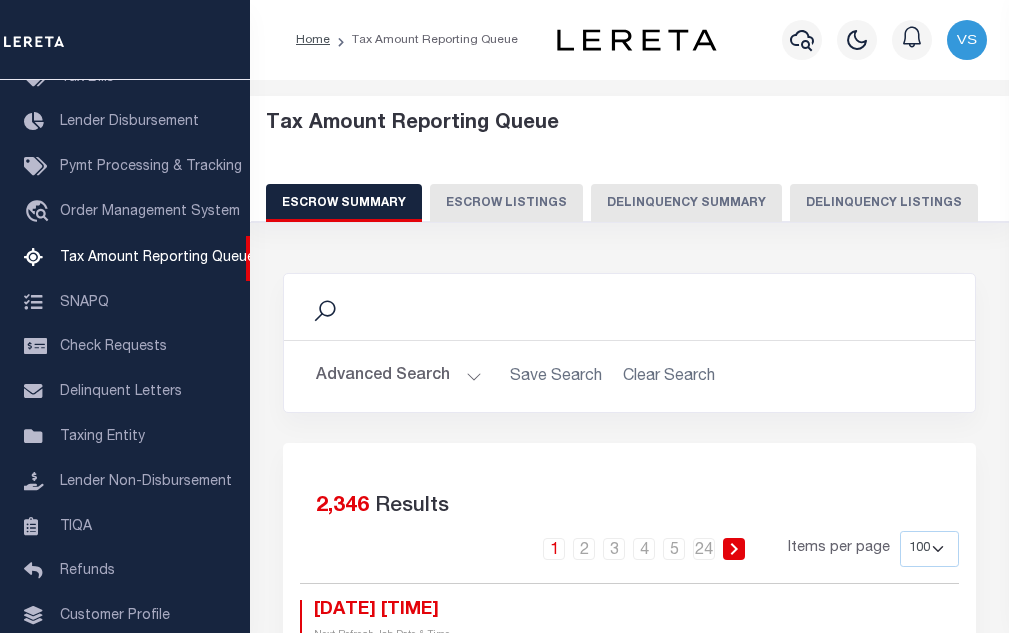 click on "Delinquency Listings" at bounding box center (884, 203) 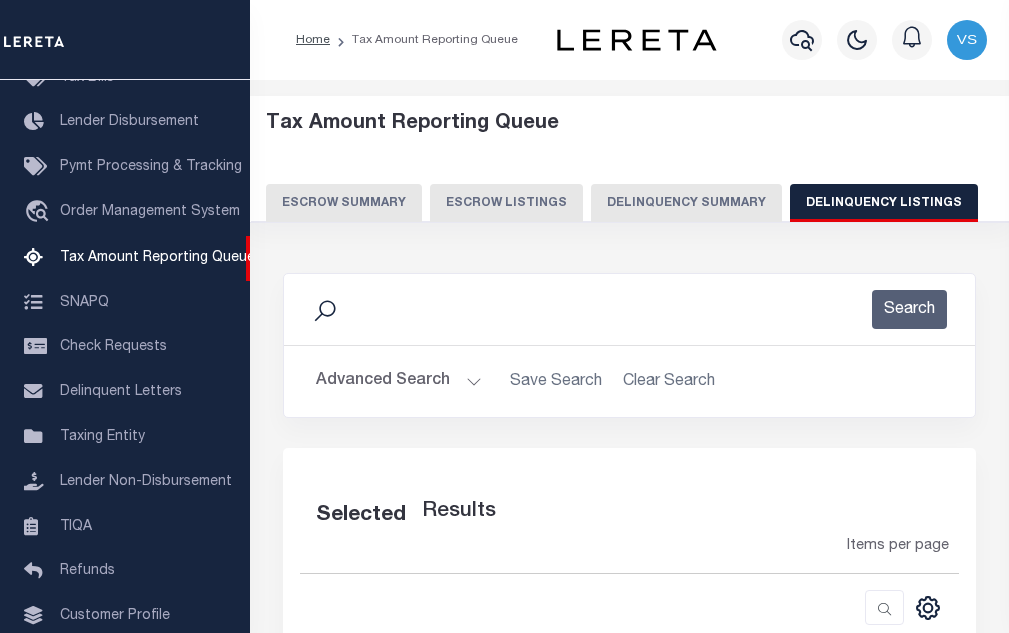 select on "100" 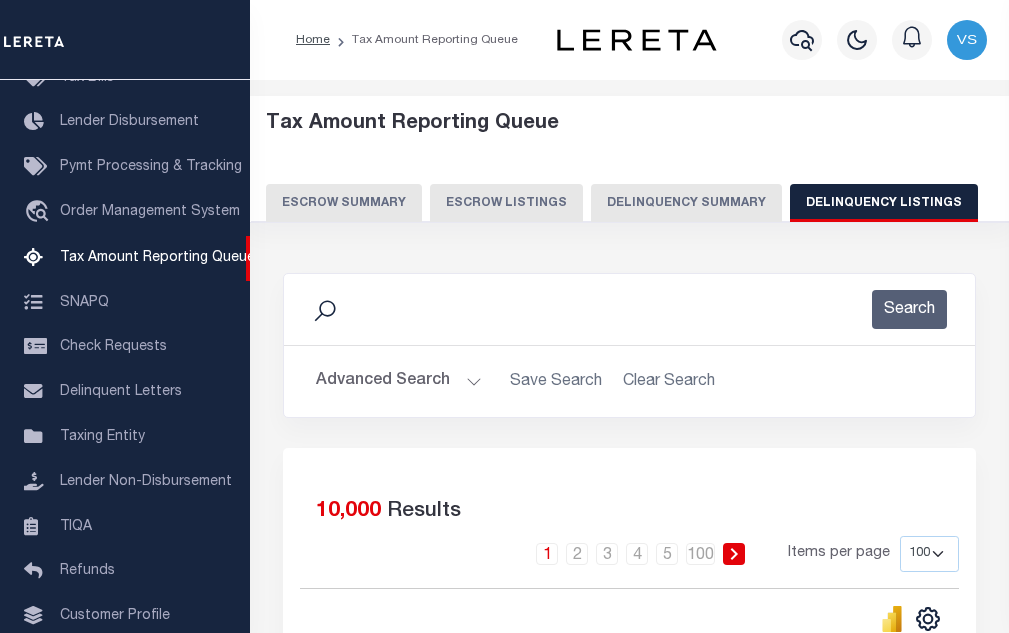 click on "Advanced Search" at bounding box center [399, 381] 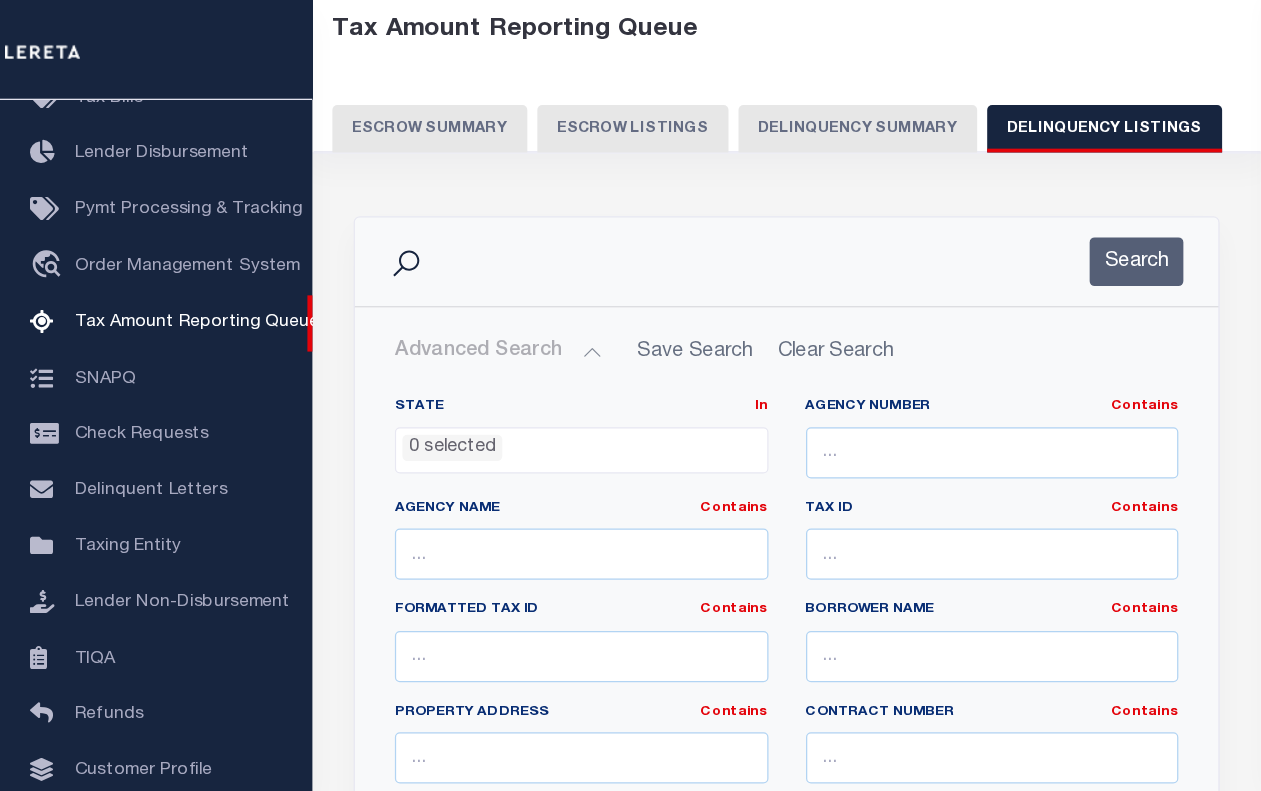 scroll, scrollTop: 200, scrollLeft: 0, axis: vertical 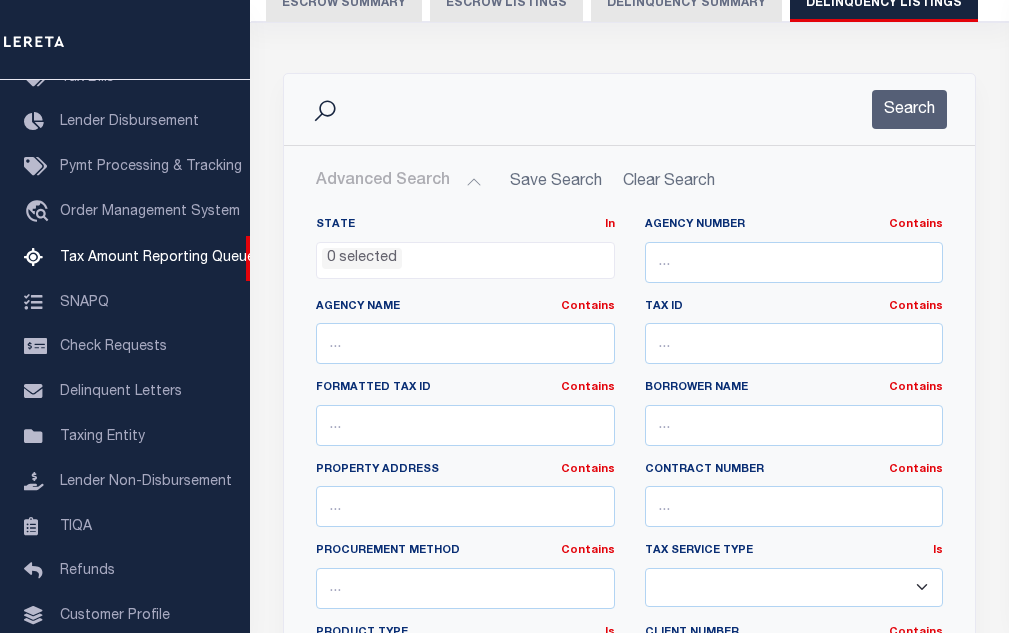 type 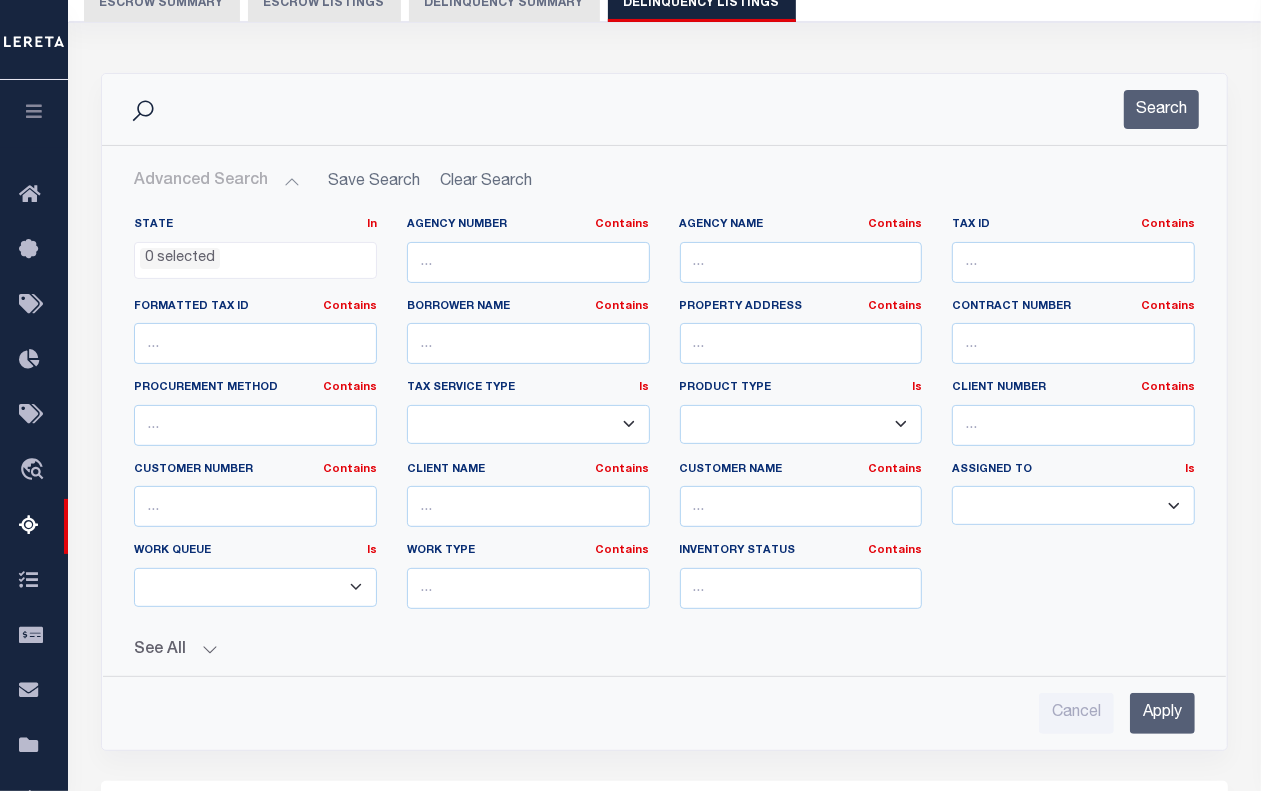 scroll, scrollTop: 0, scrollLeft: 0, axis: both 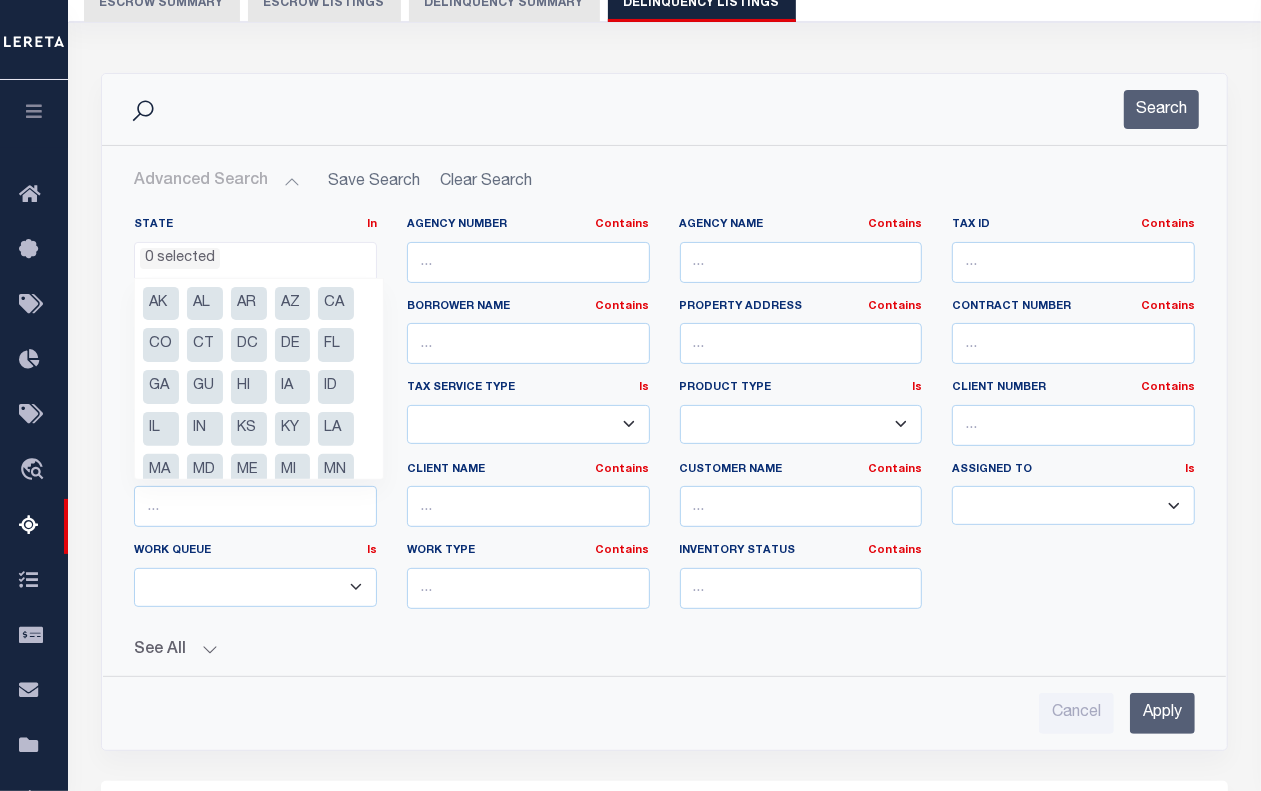 click on "CO" at bounding box center [161, 345] 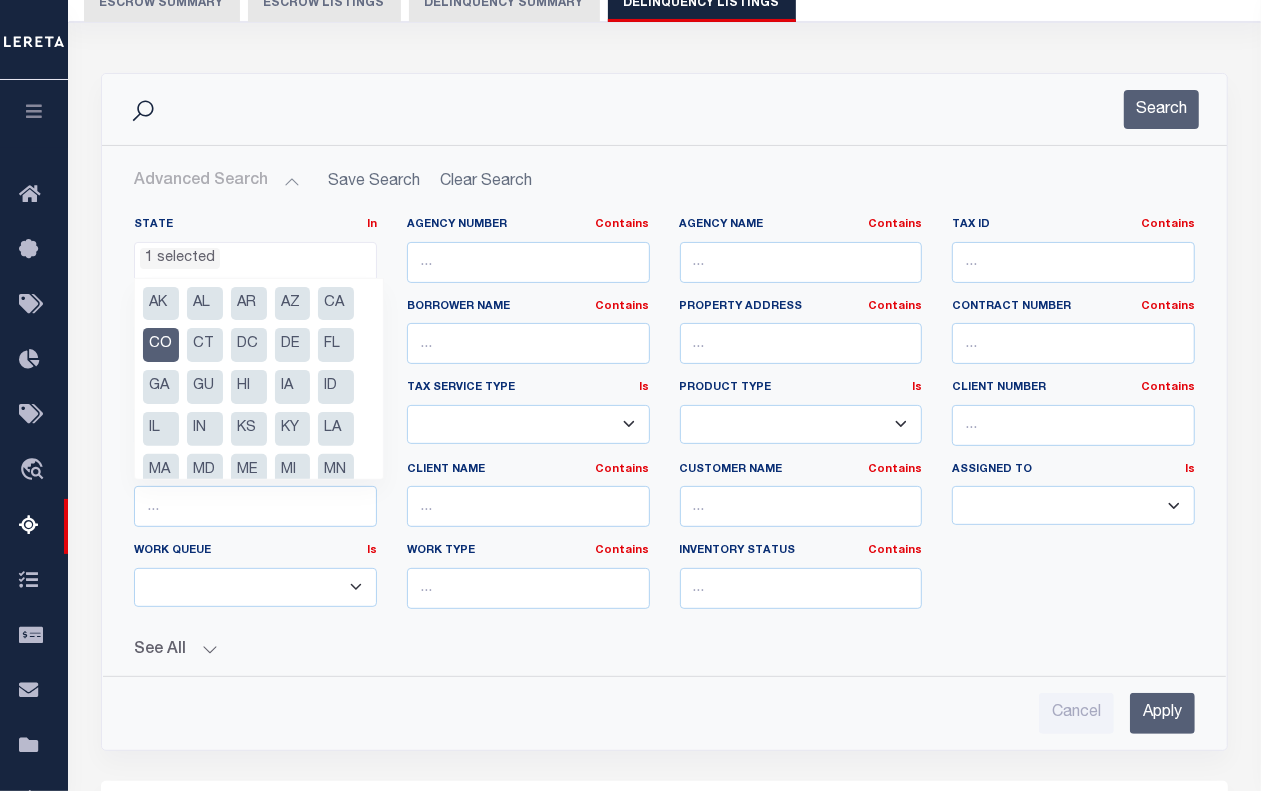 scroll, scrollTop: 87, scrollLeft: 0, axis: vertical 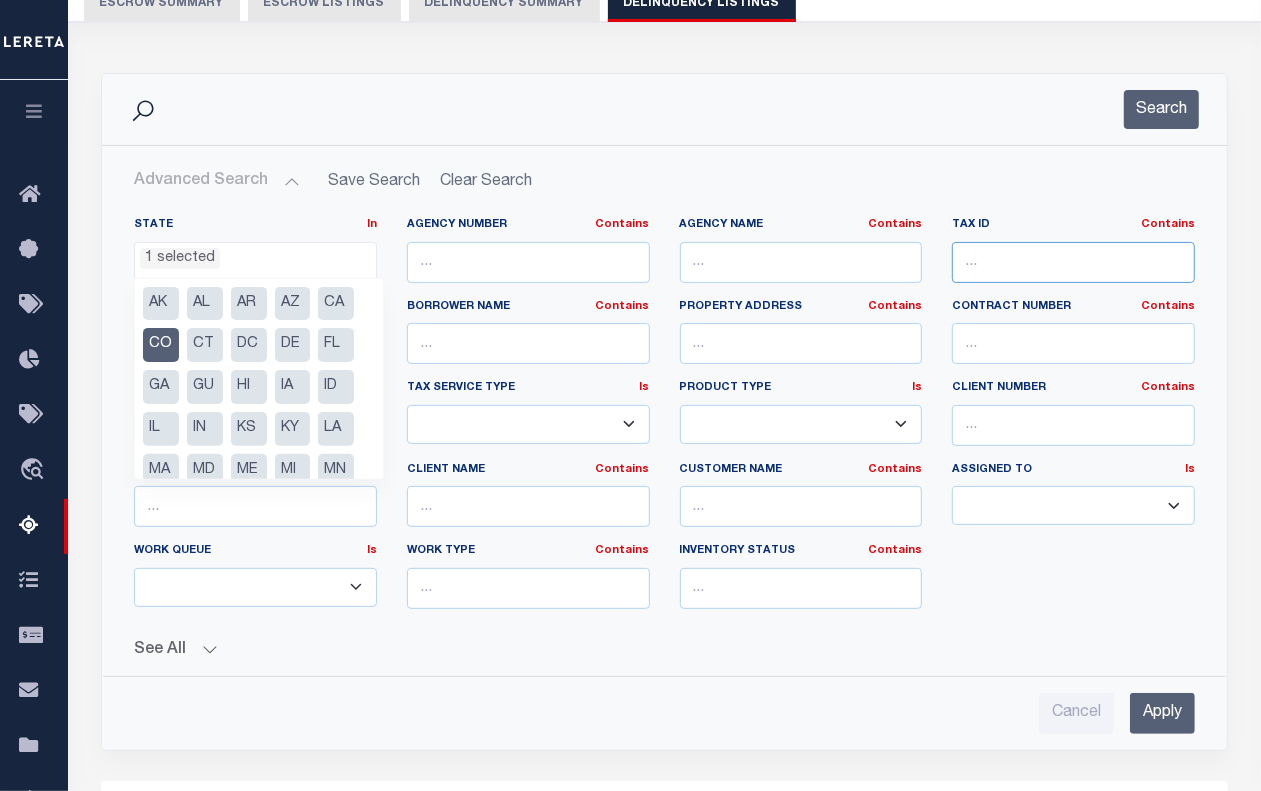 click at bounding box center (1073, 262) 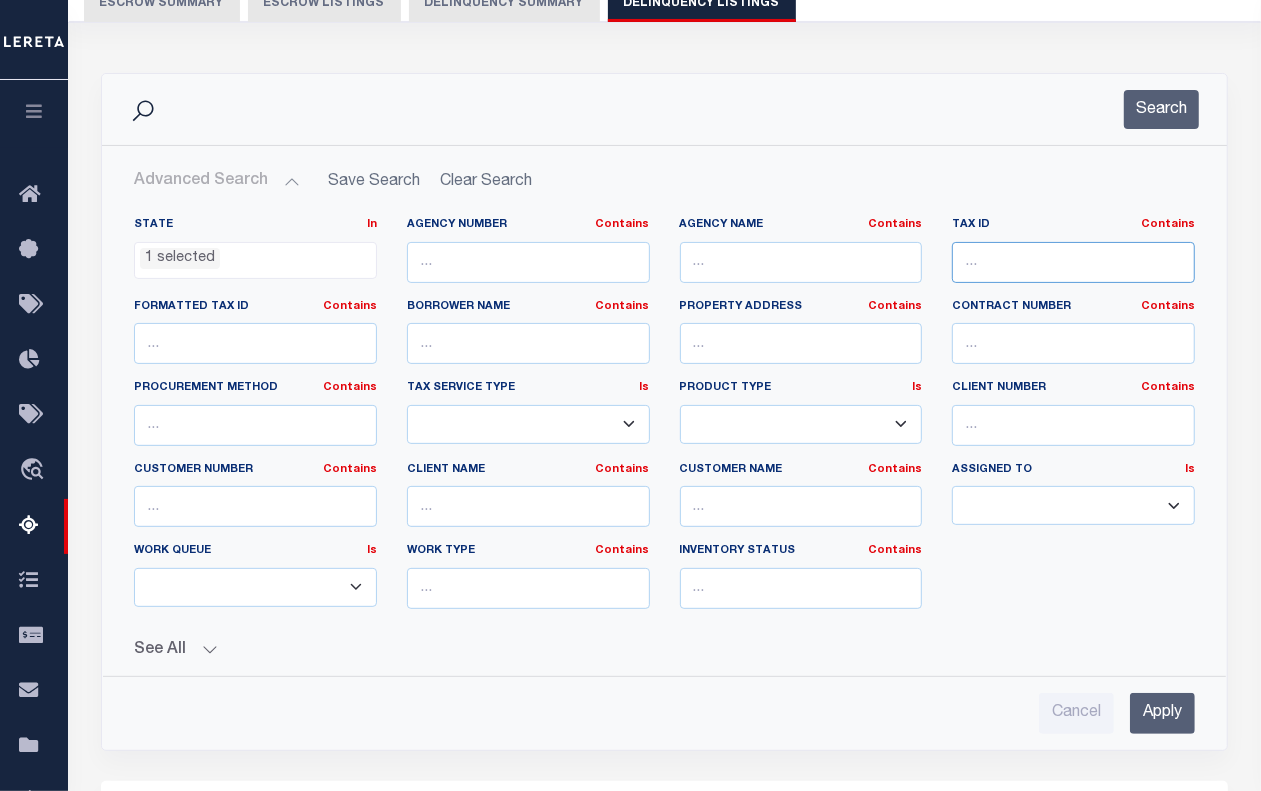paste on "https://www.leretapay.com/" 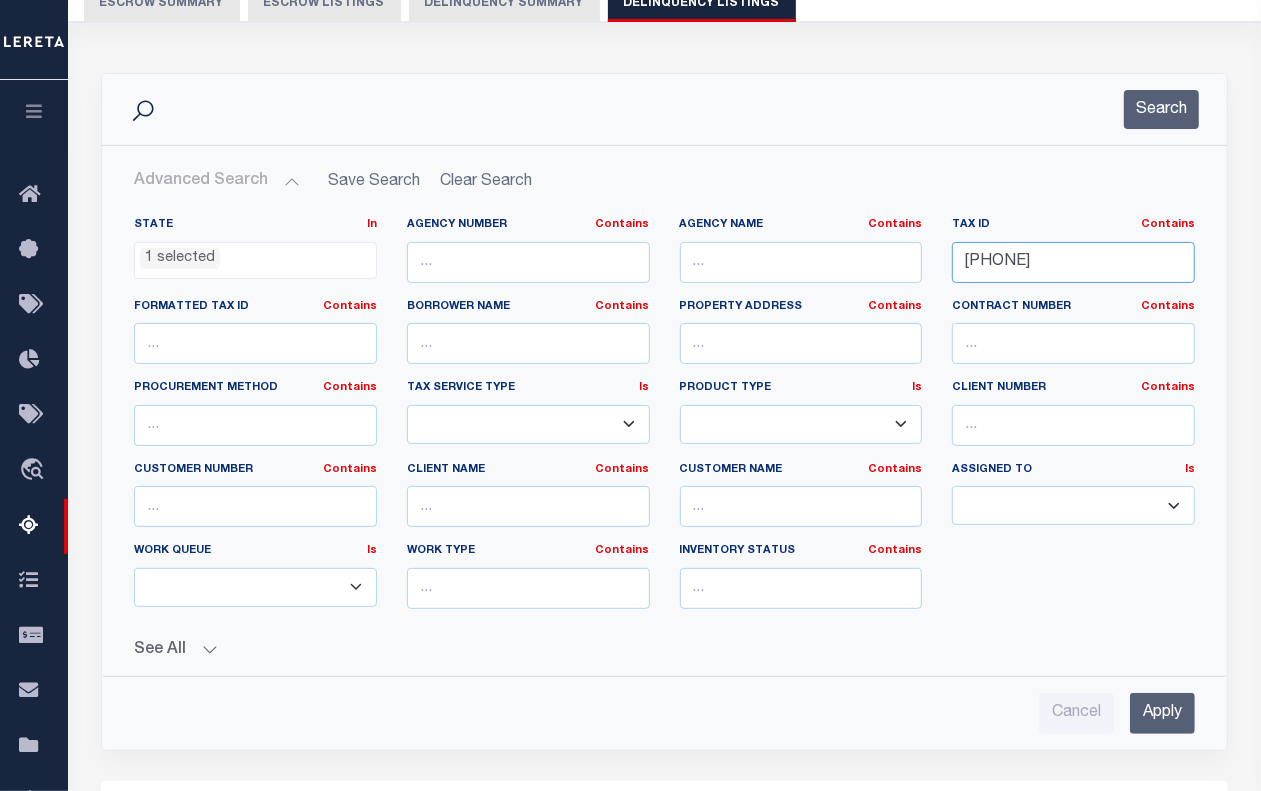 type on "[PHONE]" 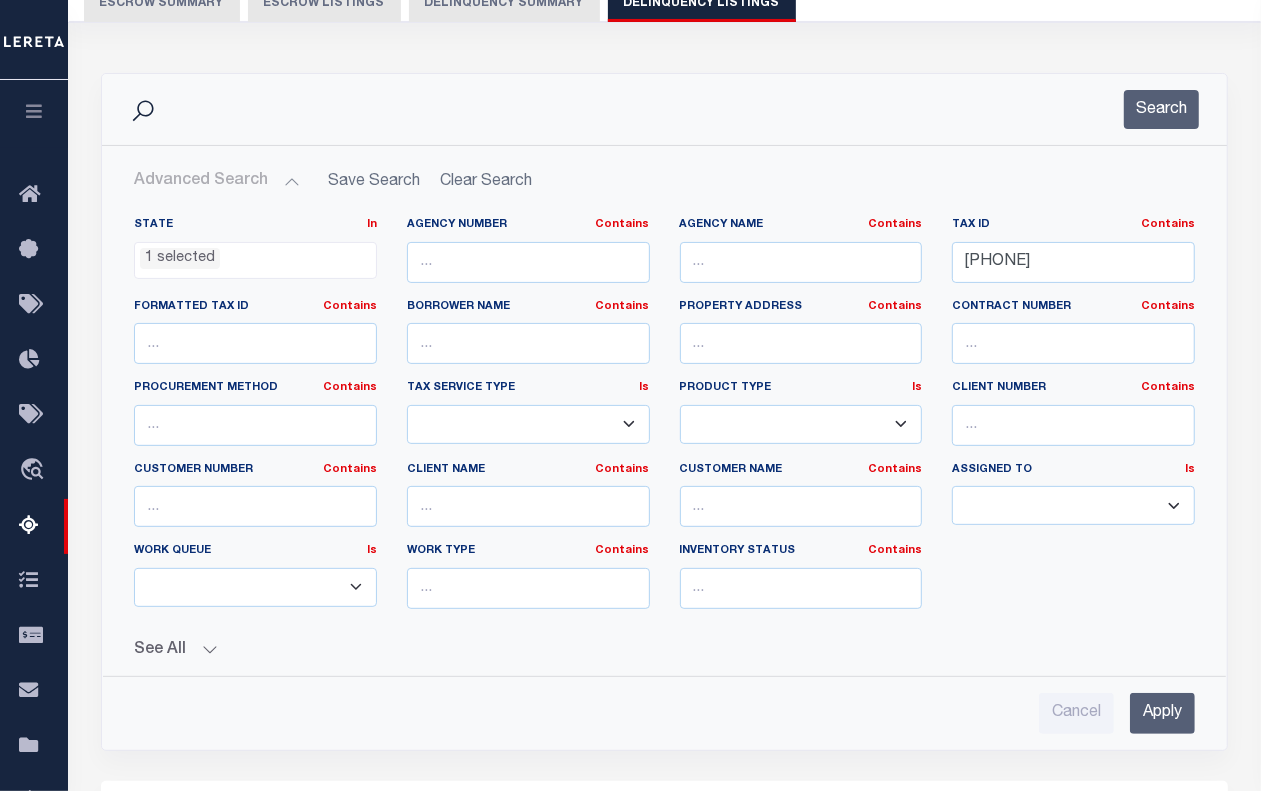 click on "Apply" at bounding box center [1162, 713] 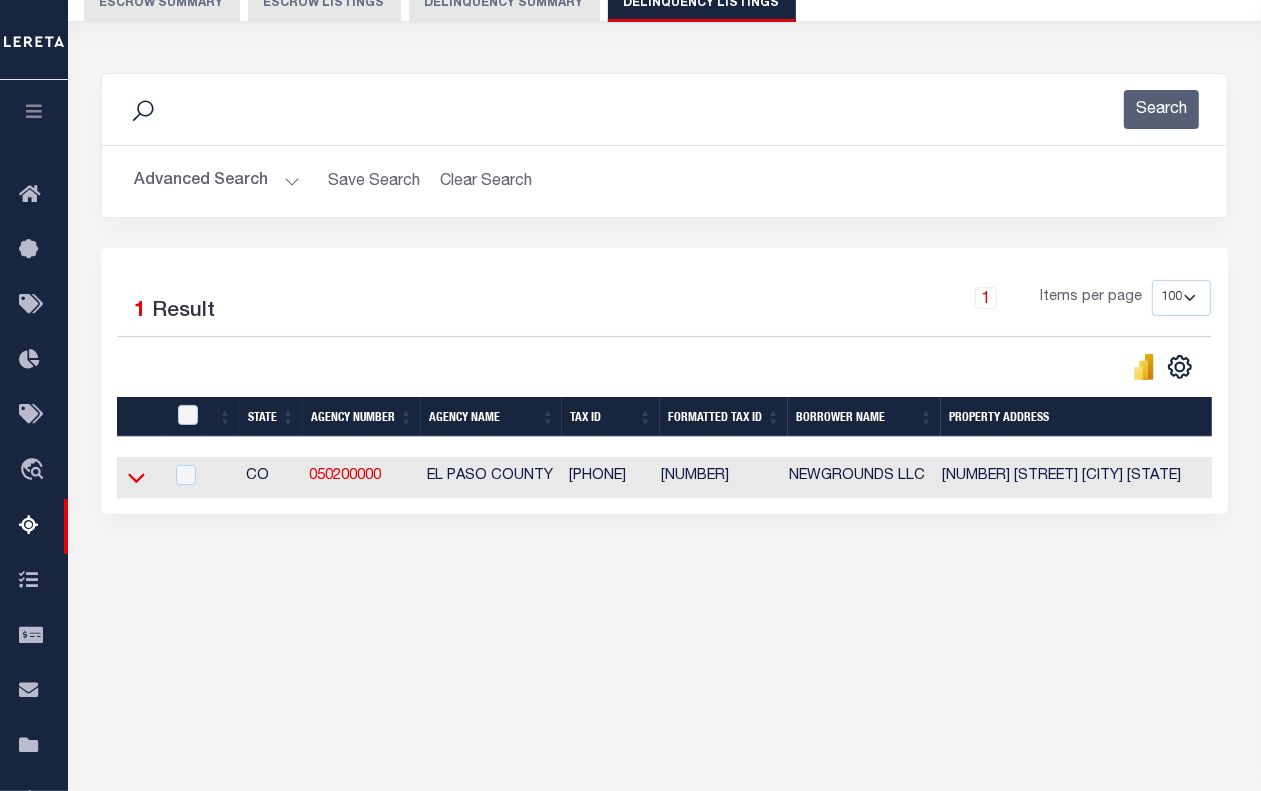 click 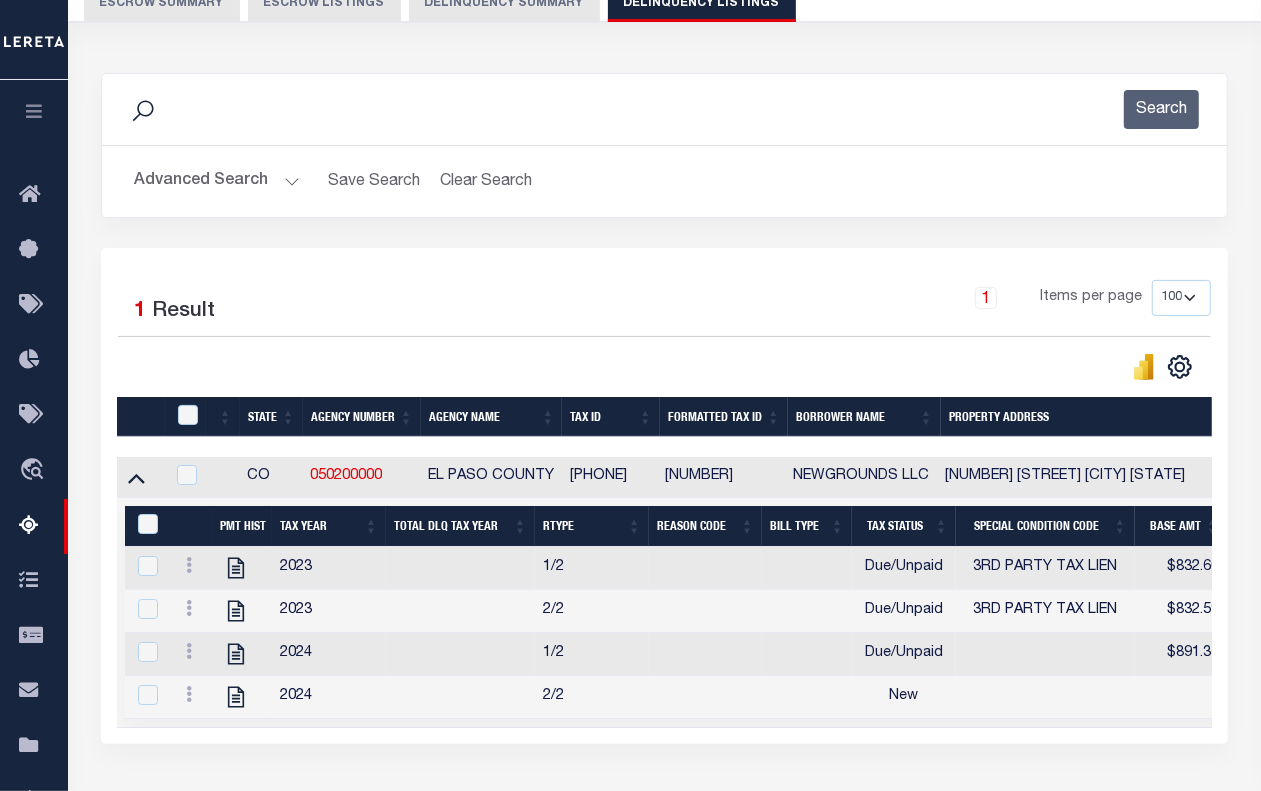 scroll, scrollTop: 358, scrollLeft: 0, axis: vertical 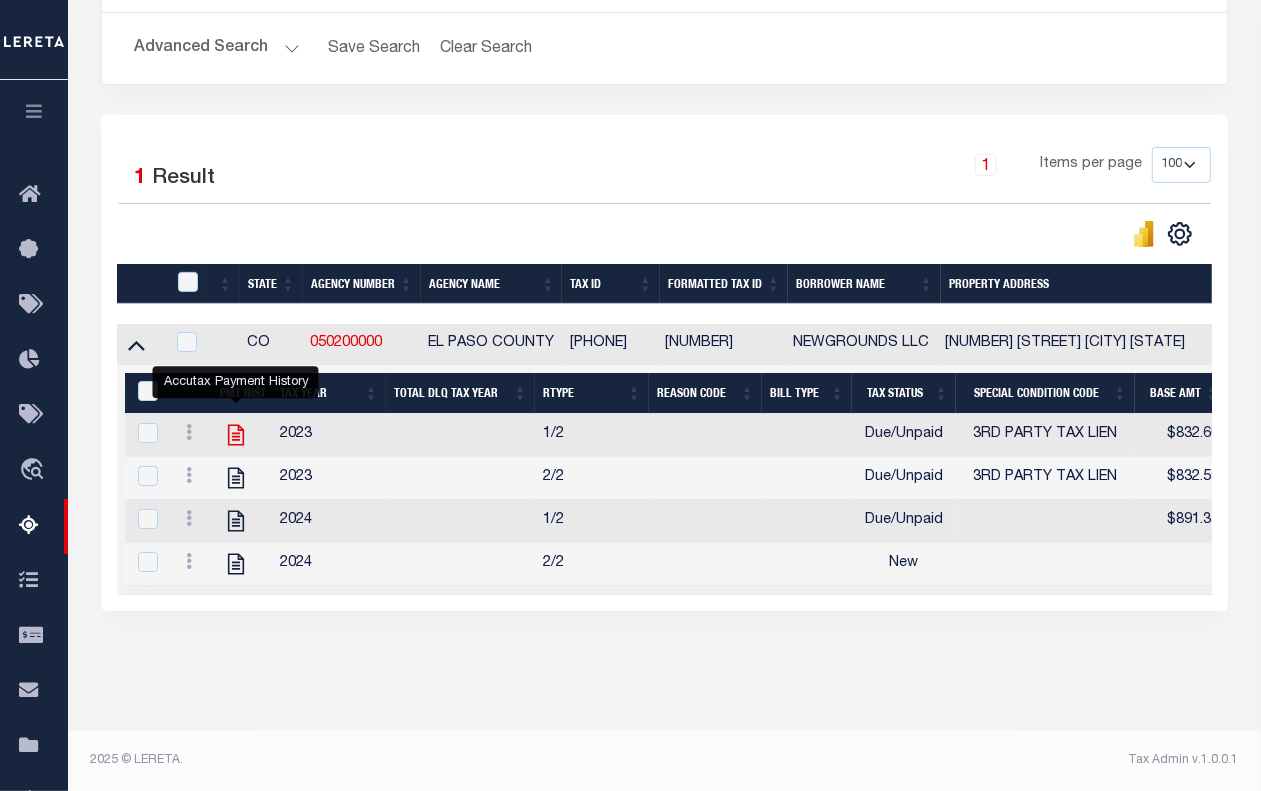 click 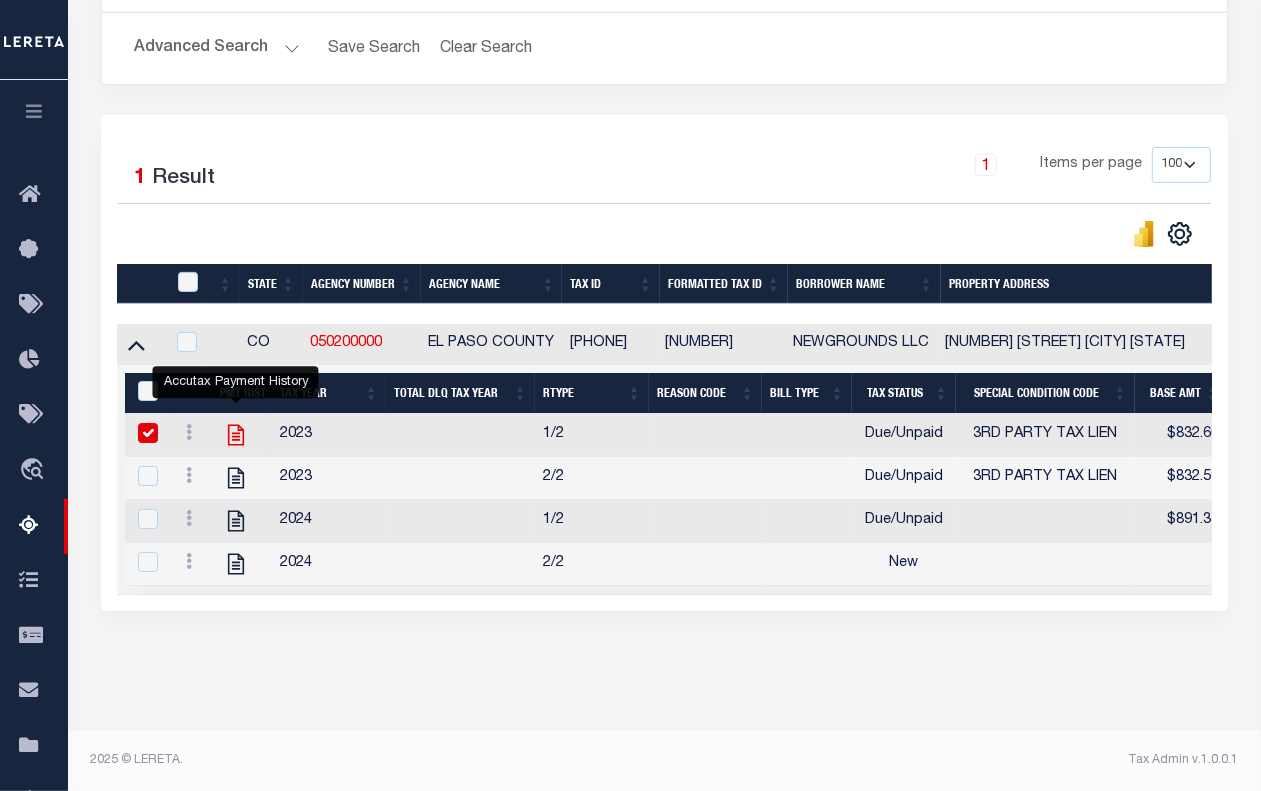 checkbox on "true" 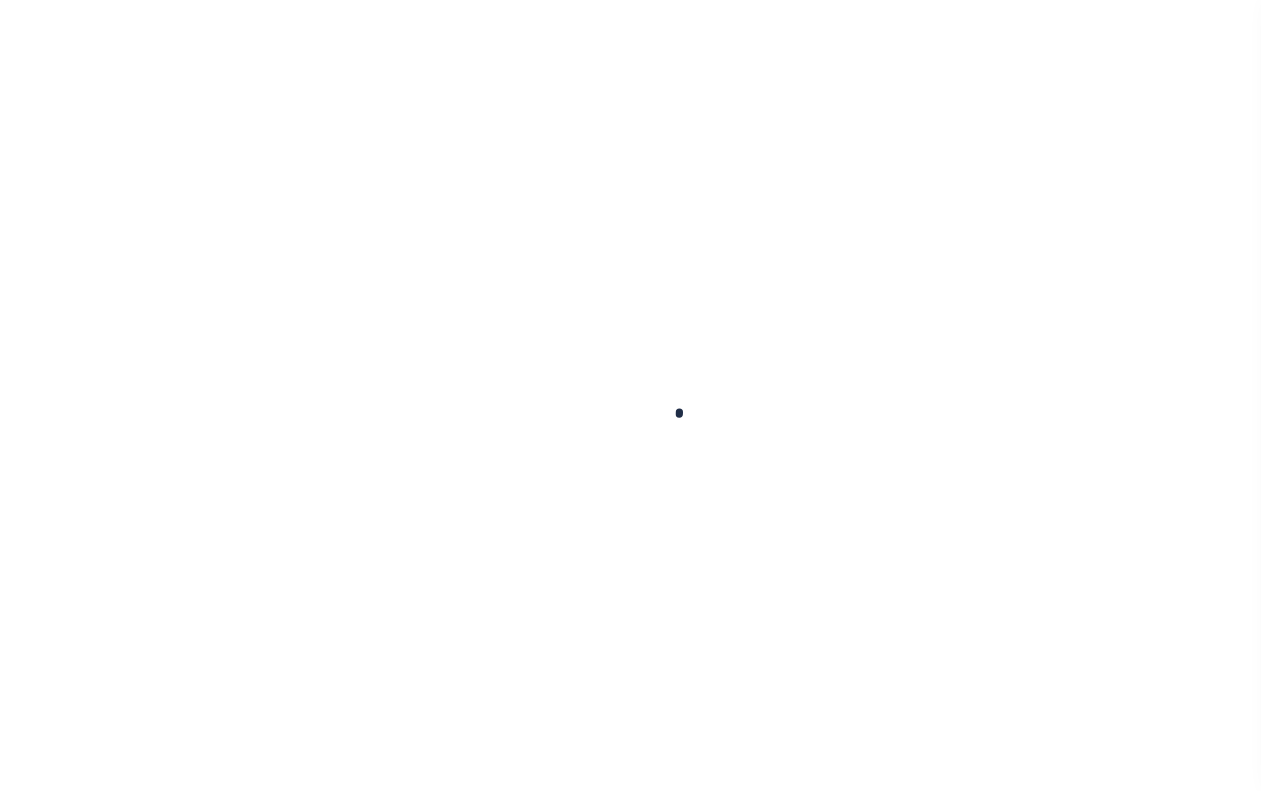 scroll, scrollTop: 0, scrollLeft: 0, axis: both 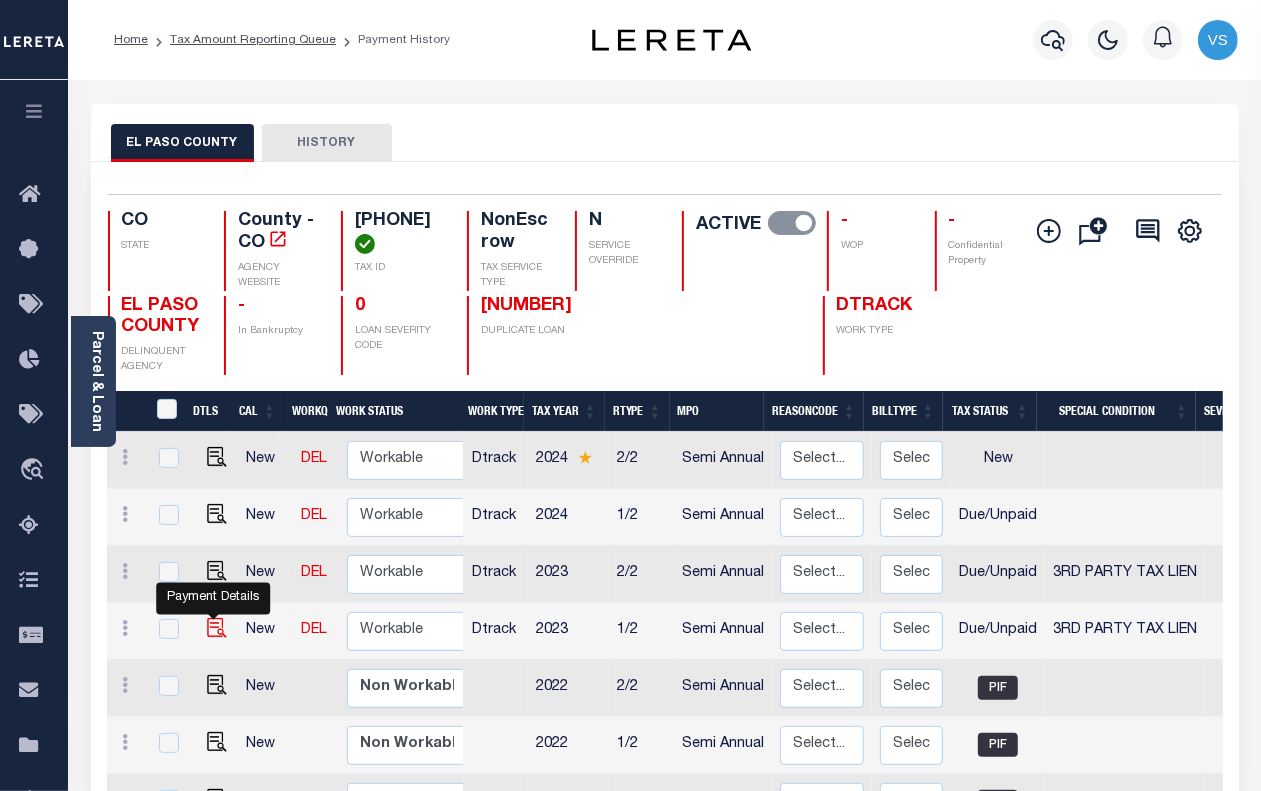 click at bounding box center (217, 628) 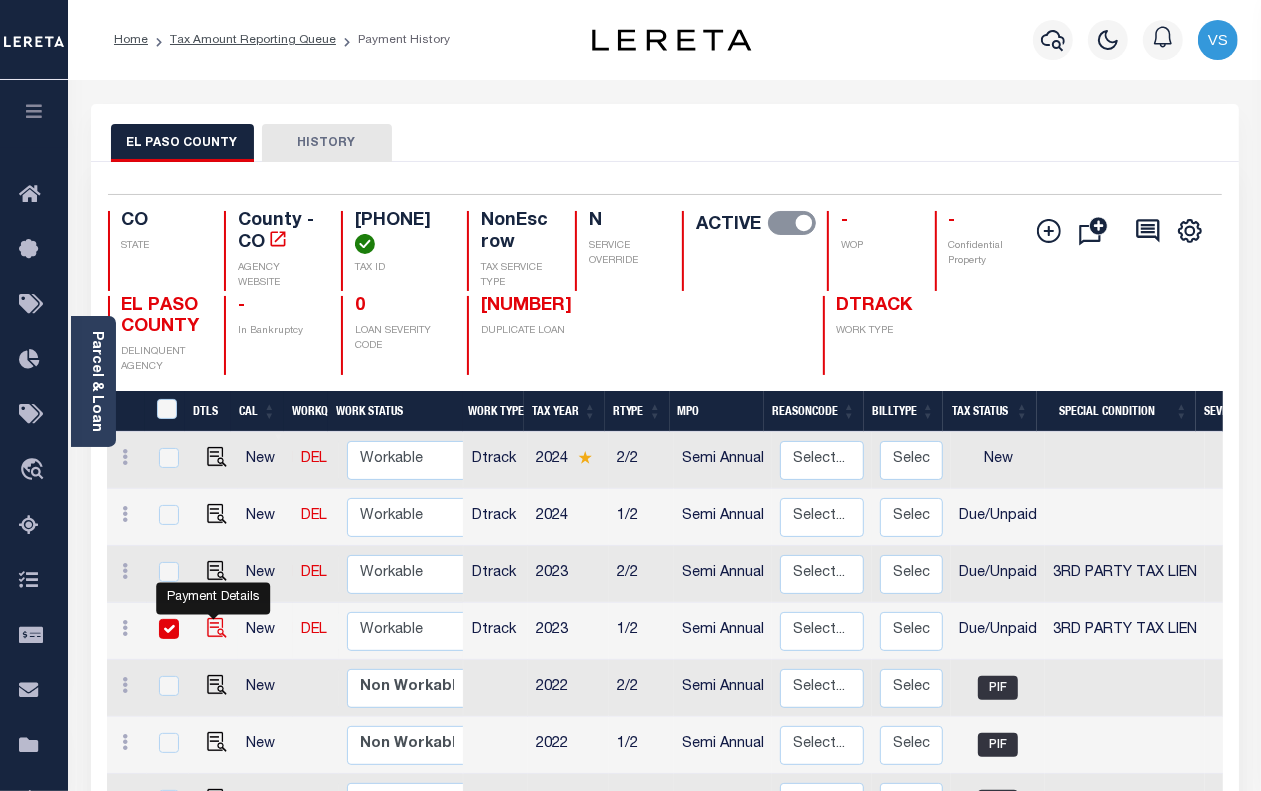 checkbox on "true" 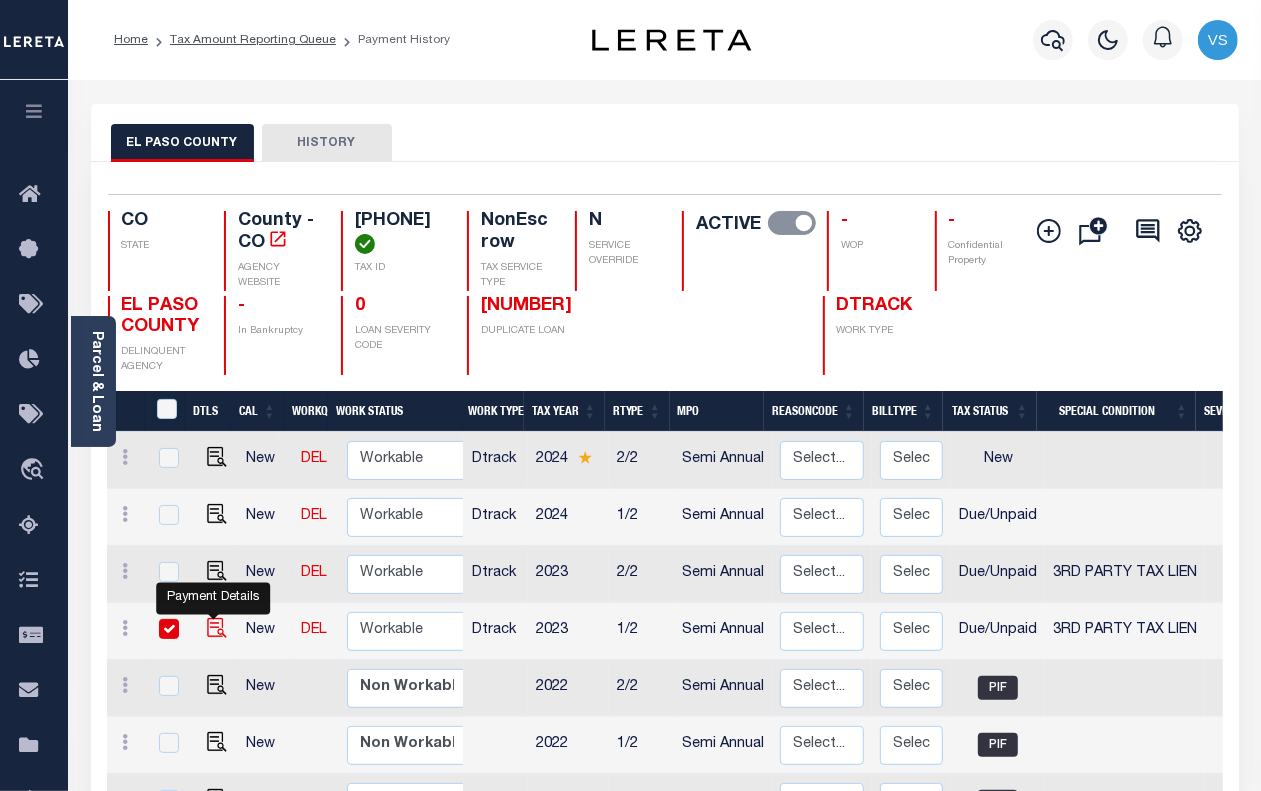 checkbox on "true" 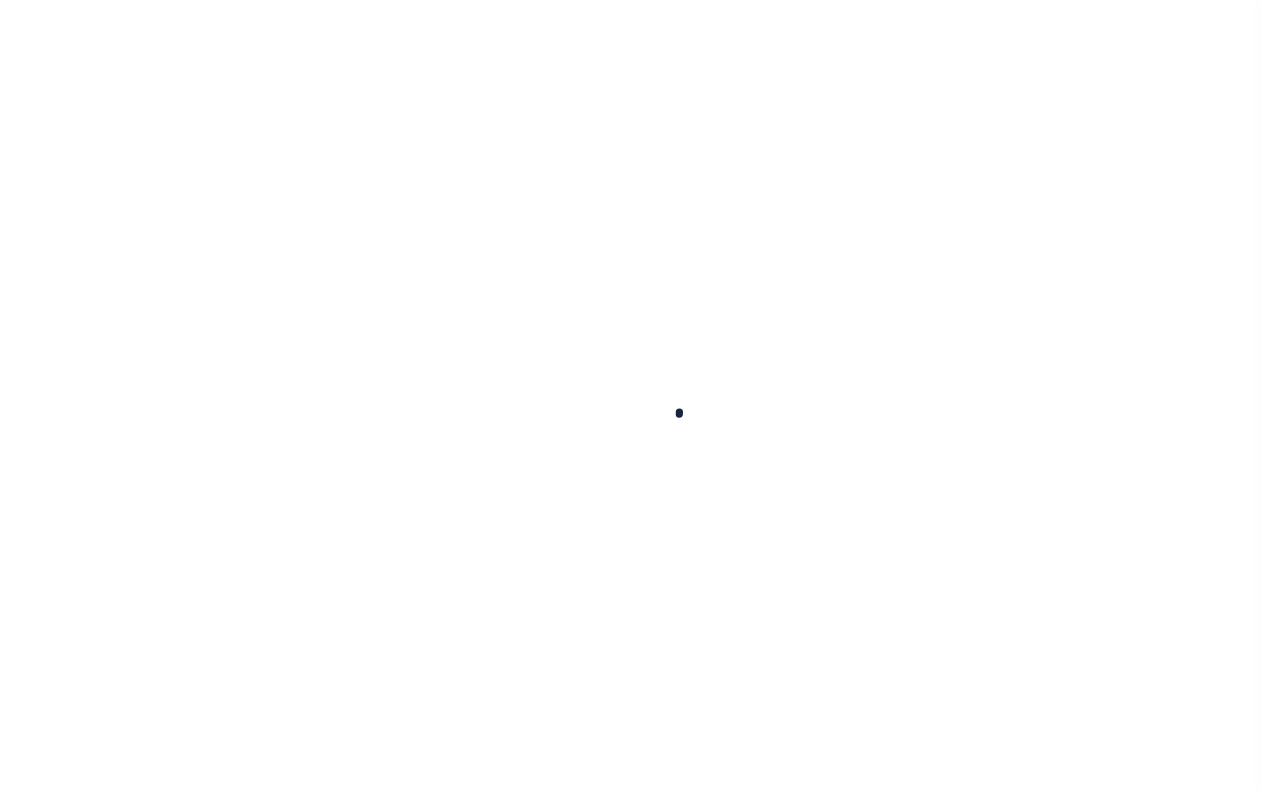 scroll, scrollTop: 0, scrollLeft: 0, axis: both 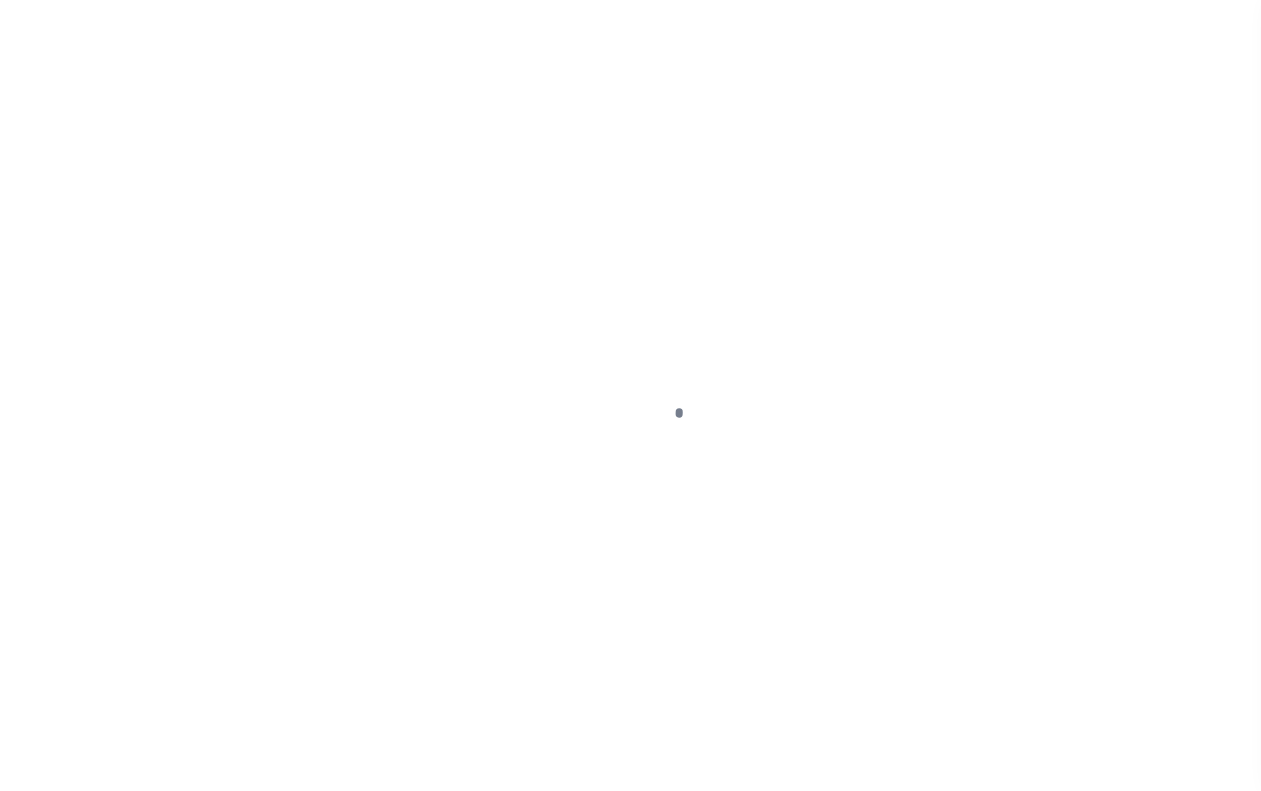 checkbox on "false" 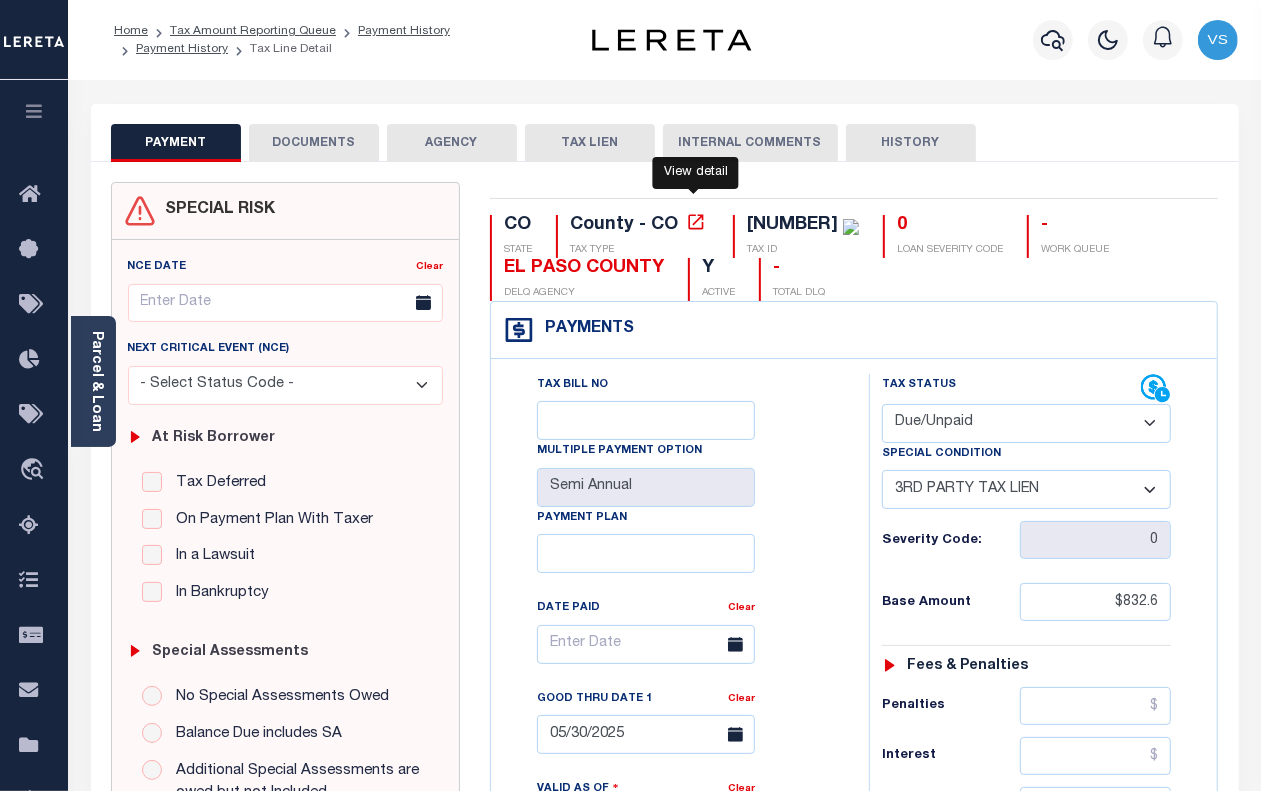 click 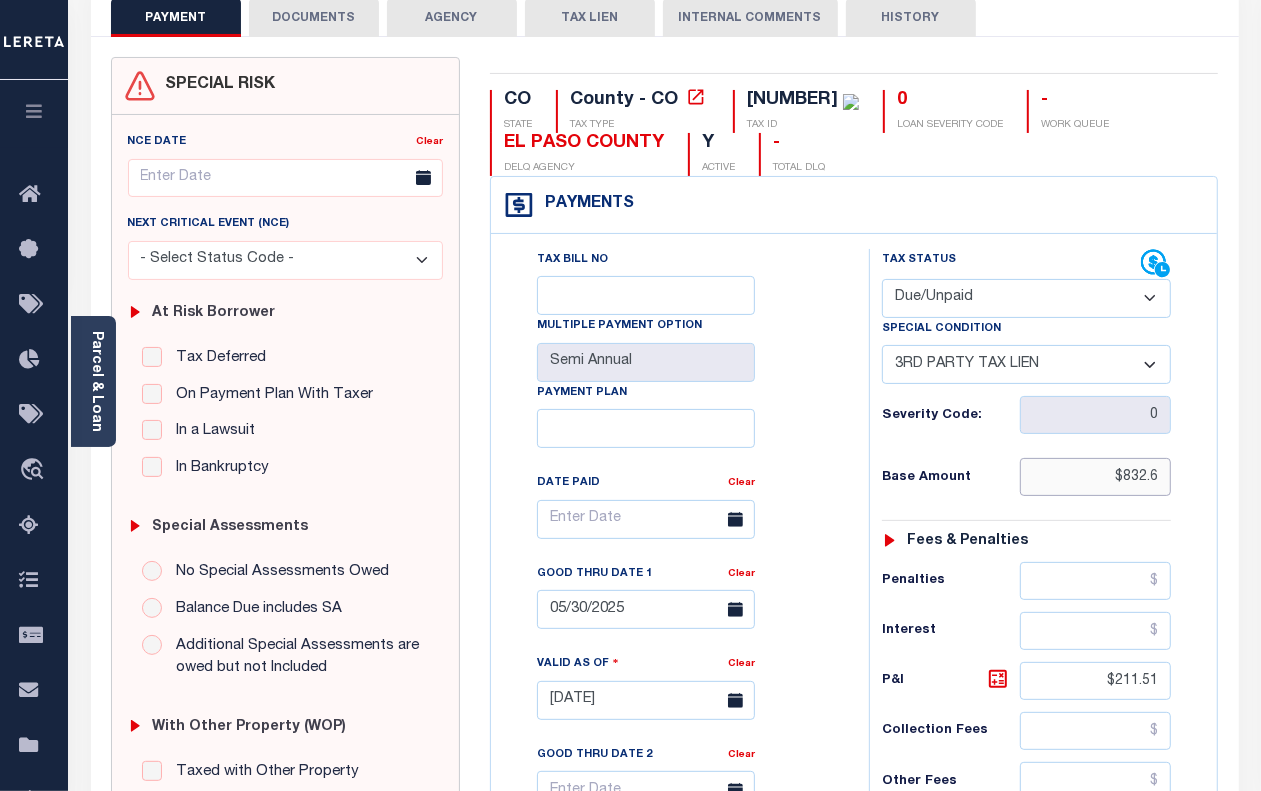 drag, startPoint x: 1157, startPoint y: 480, endPoint x: 1023, endPoint y: 487, distance: 134.18271 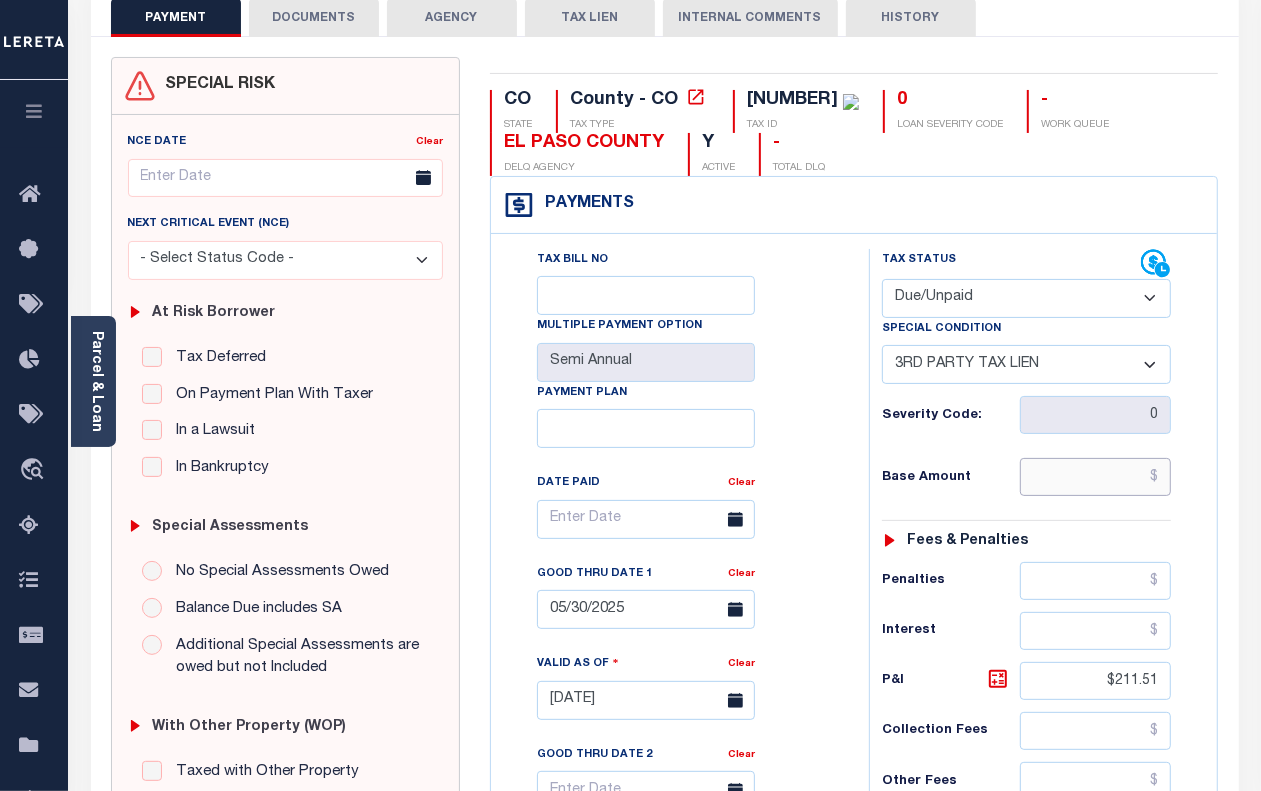 scroll, scrollTop: 375, scrollLeft: 0, axis: vertical 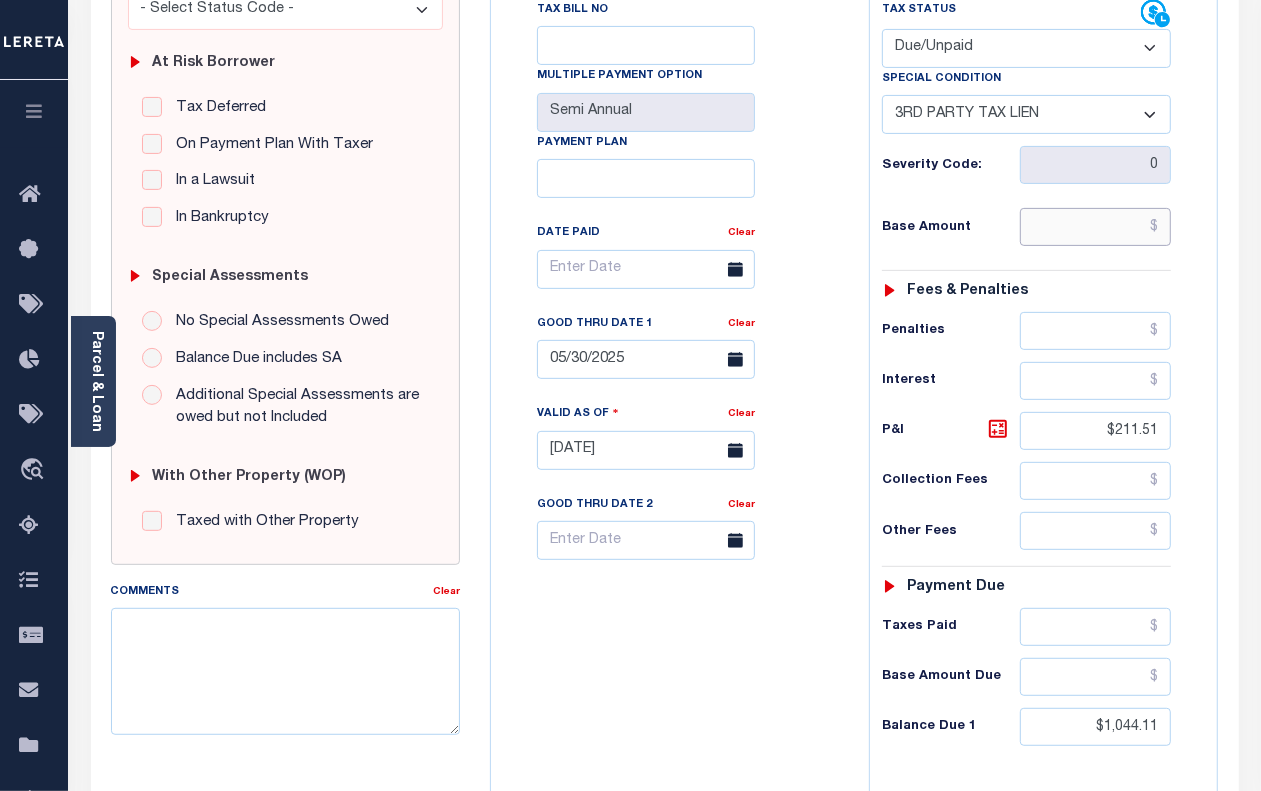 type 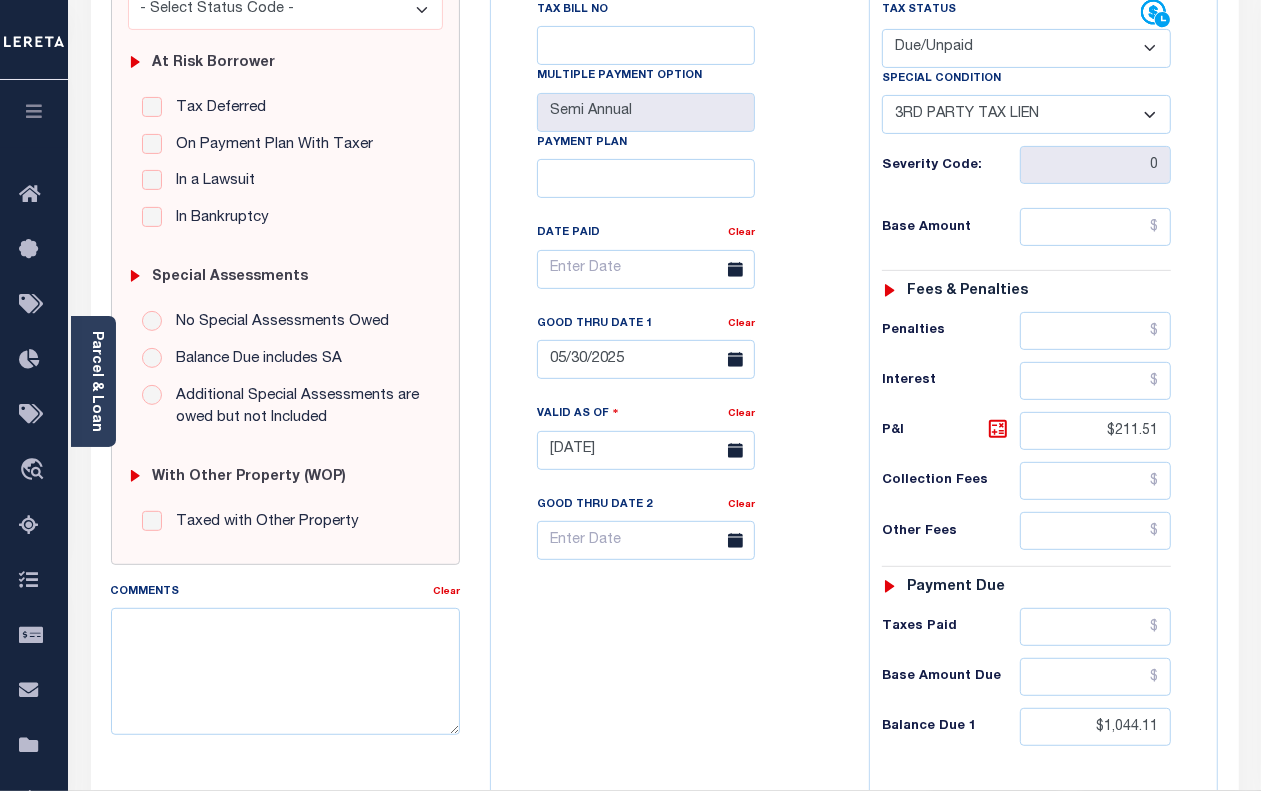type on "08/01/2025" 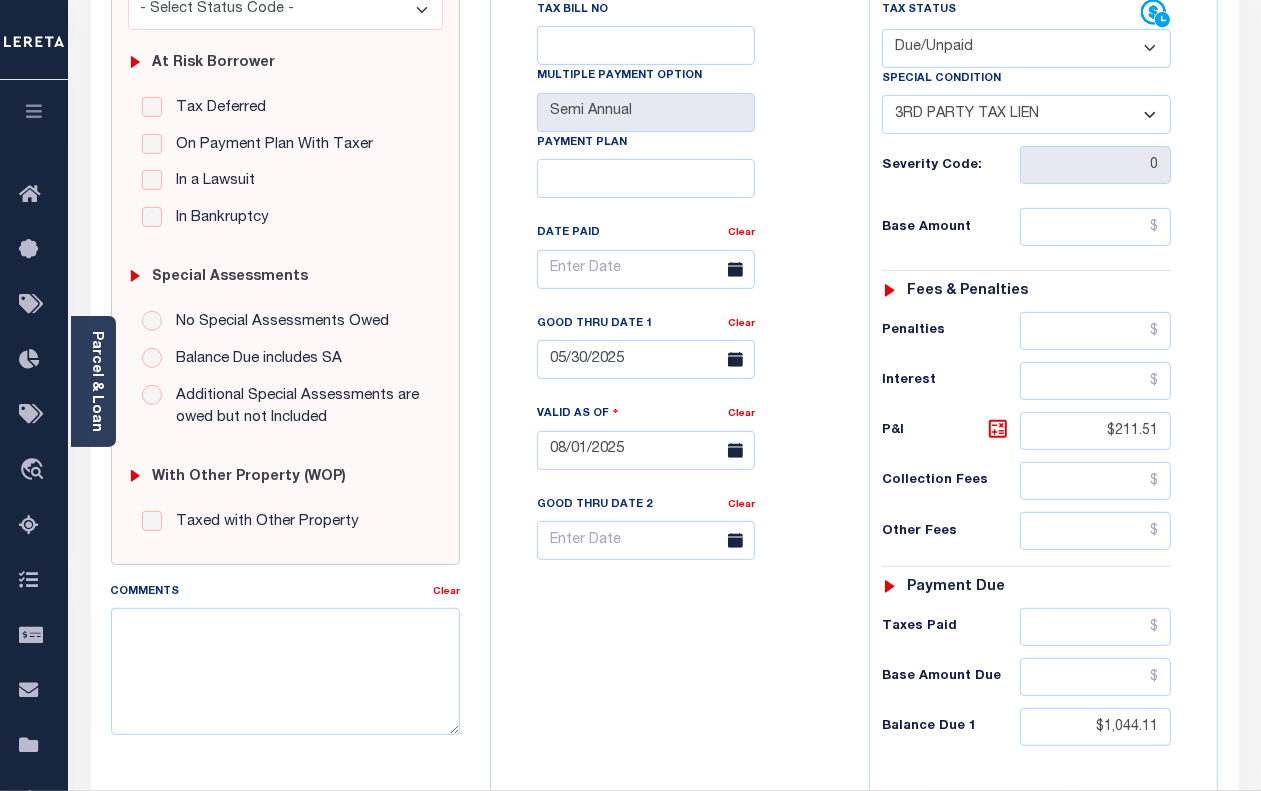 click on "- Select Status Code -
Open
Due/Unpaid
Paid
Incomplete
No Tax Due
Internal Refund Processed
New" at bounding box center [1026, 48] 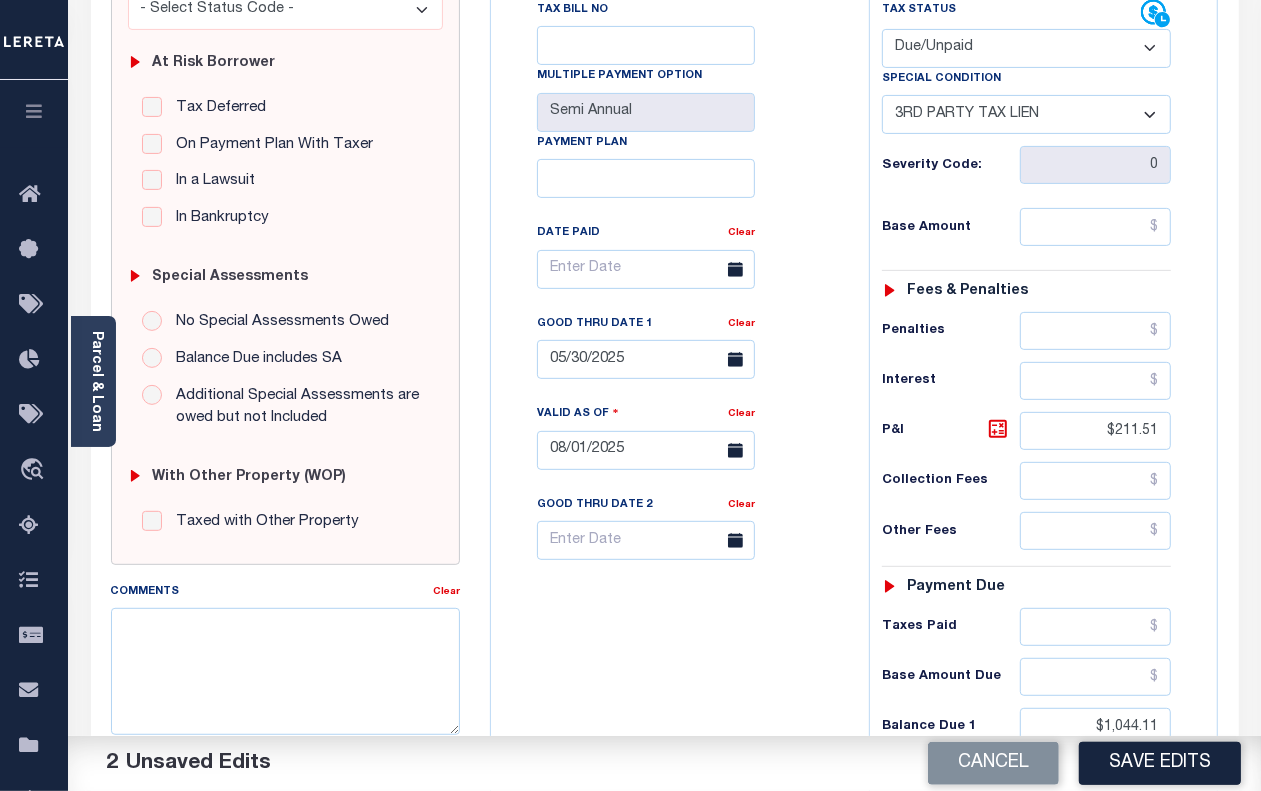 select on "PYD" 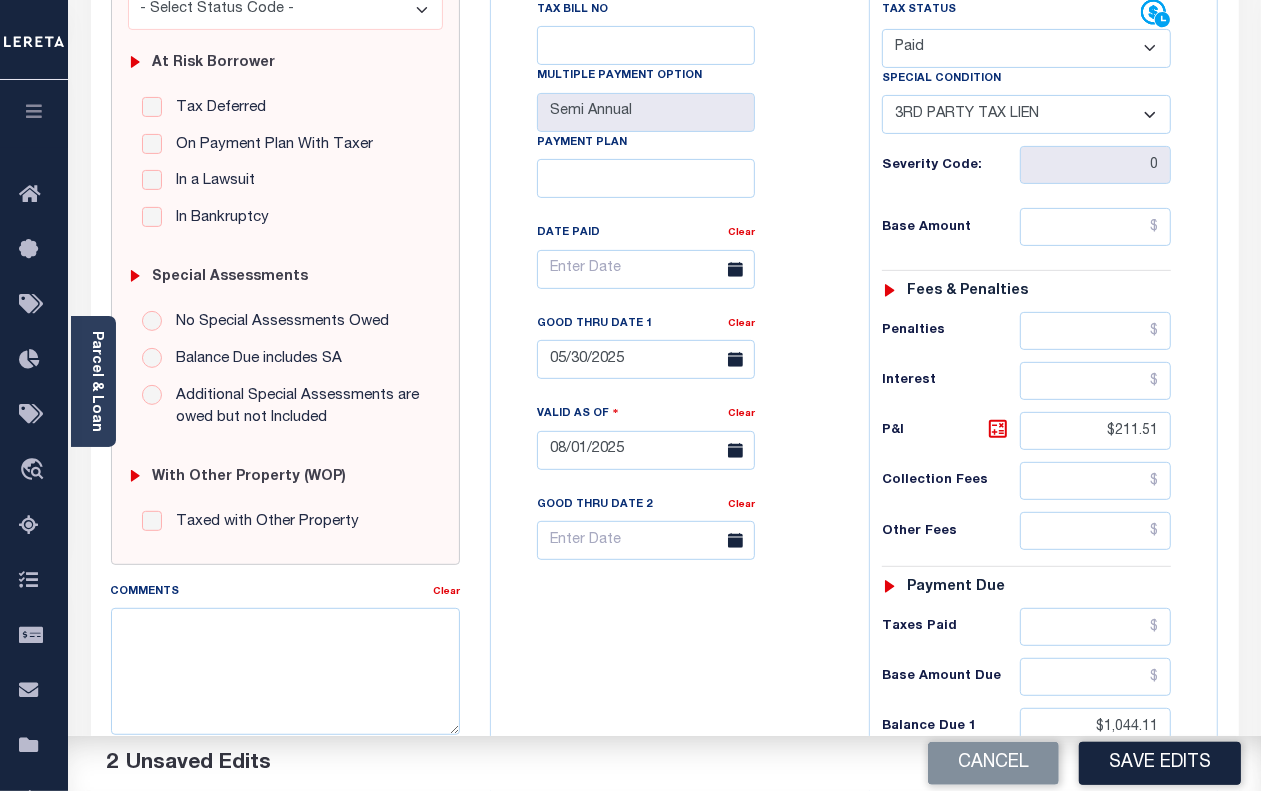 click on "- Select Status Code -
Open
Due/Unpaid
Paid
Incomplete
No Tax Due
Internal Refund Processed
New" at bounding box center (1026, 48) 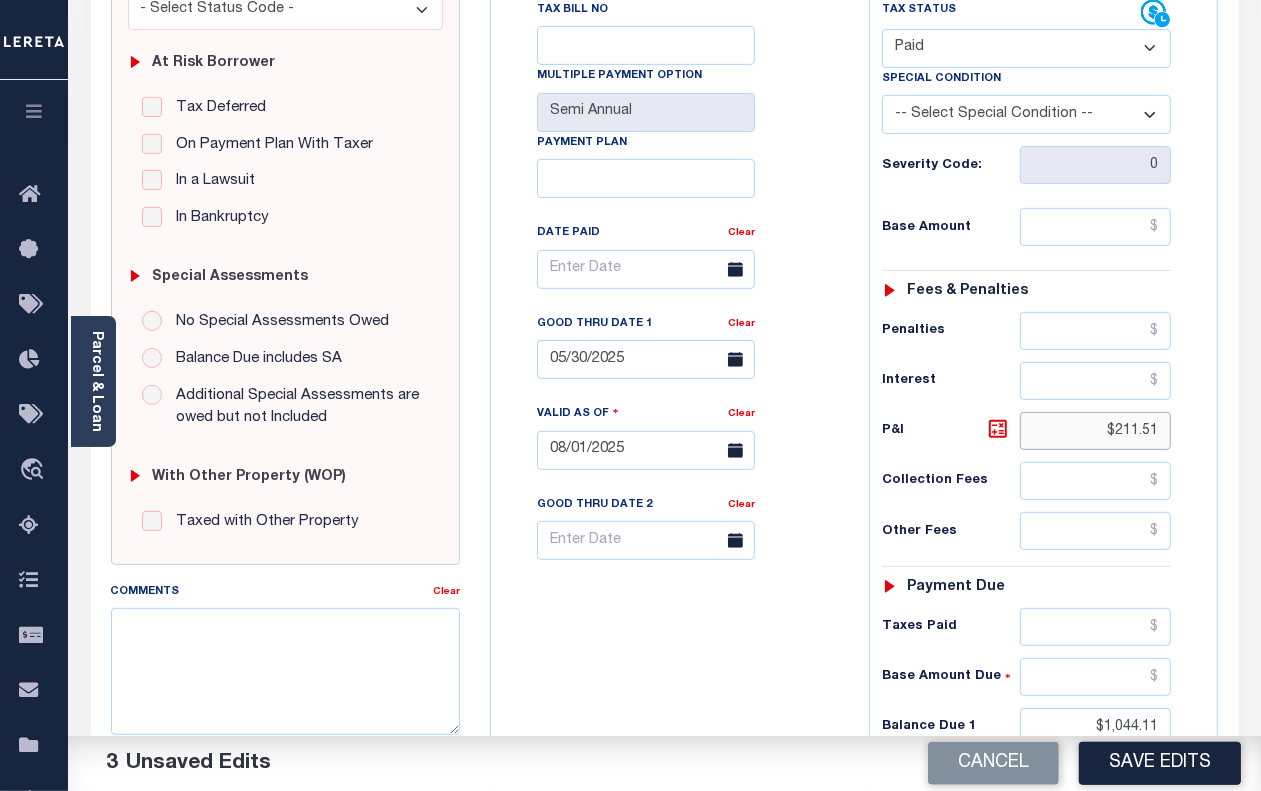 drag, startPoint x: 1161, startPoint y: 441, endPoint x: 1025, endPoint y: 456, distance: 136.8247 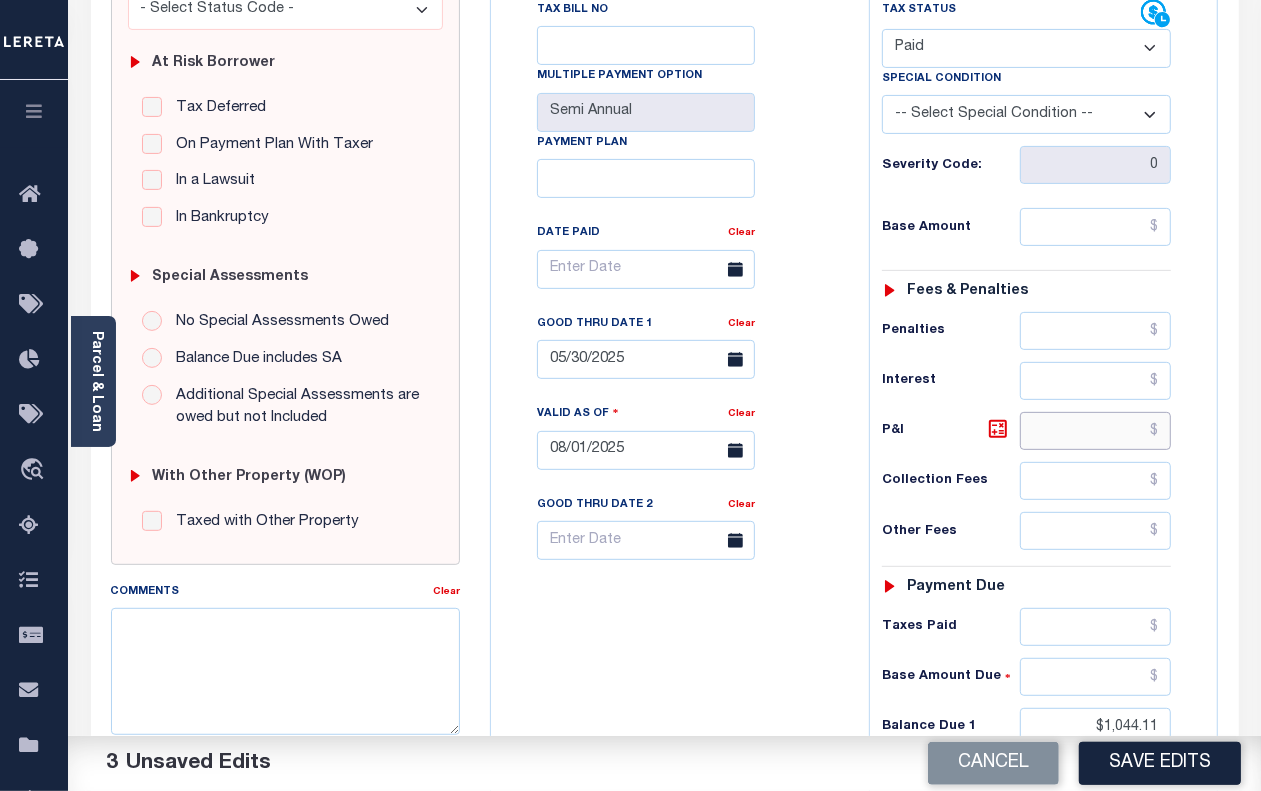 scroll, scrollTop: 625, scrollLeft: 0, axis: vertical 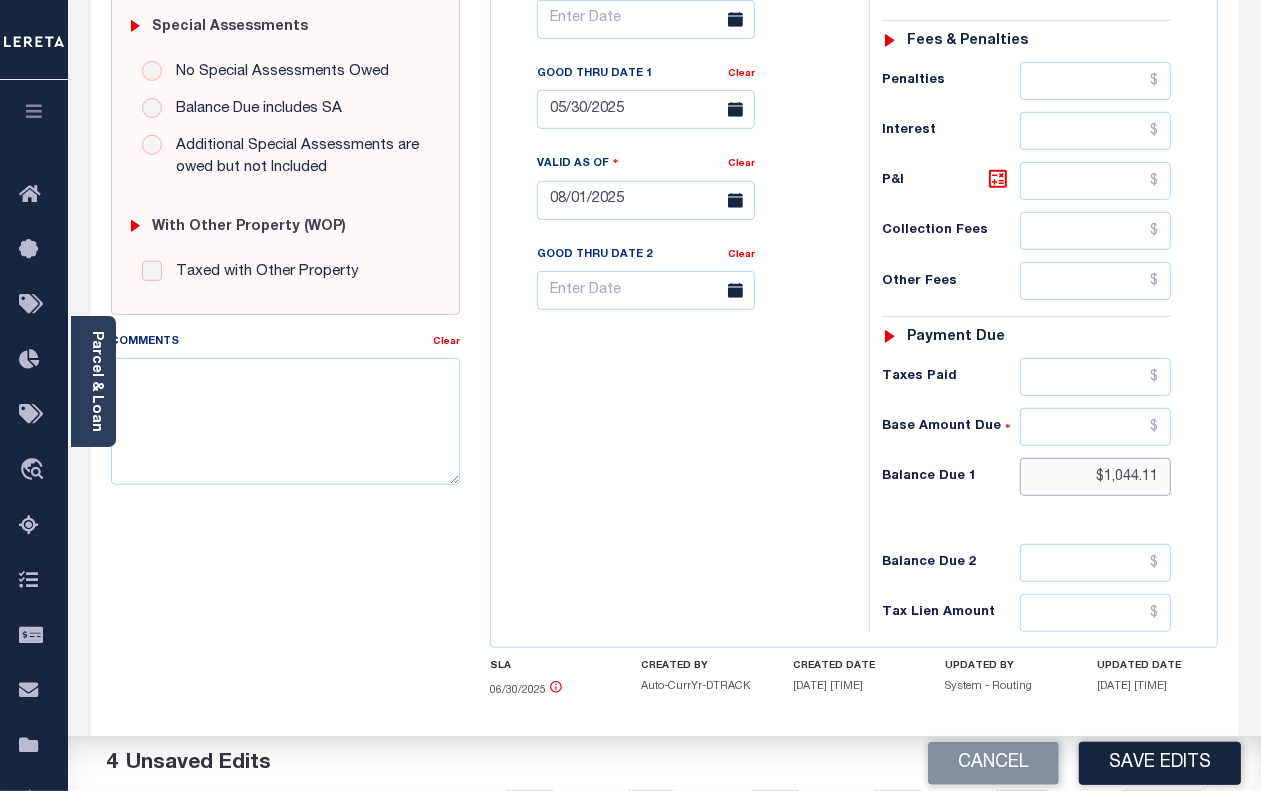 drag, startPoint x: 1165, startPoint y: 481, endPoint x: 1110, endPoint y: 485, distance: 55.145264 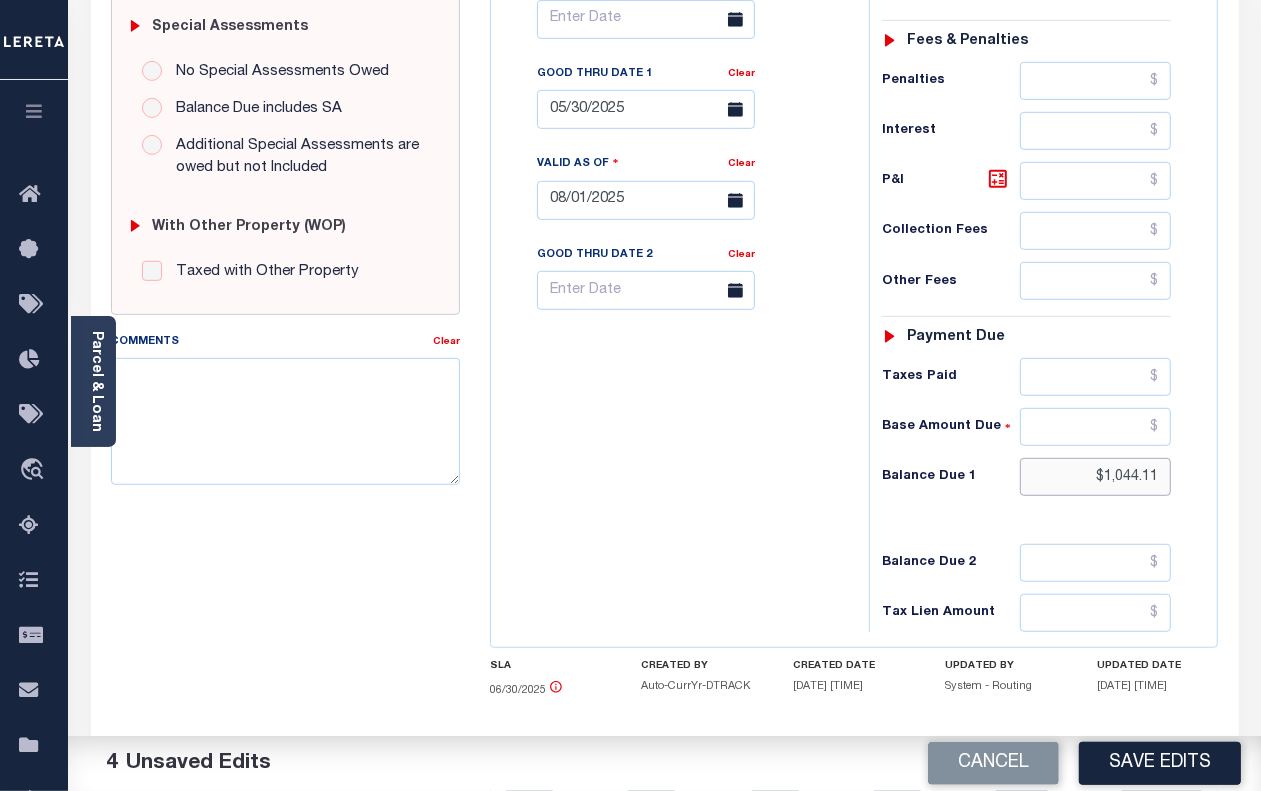 scroll, scrollTop: 250, scrollLeft: 0, axis: vertical 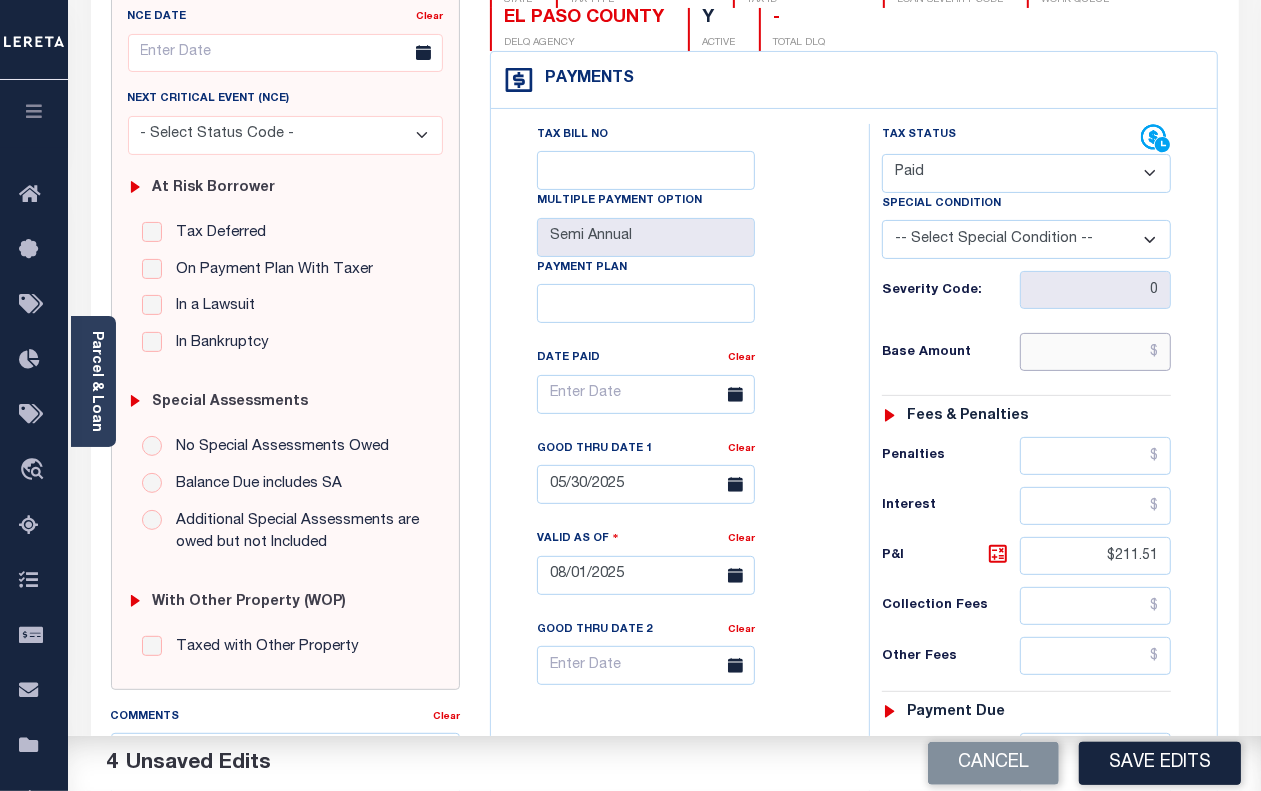 type on "$211.51" 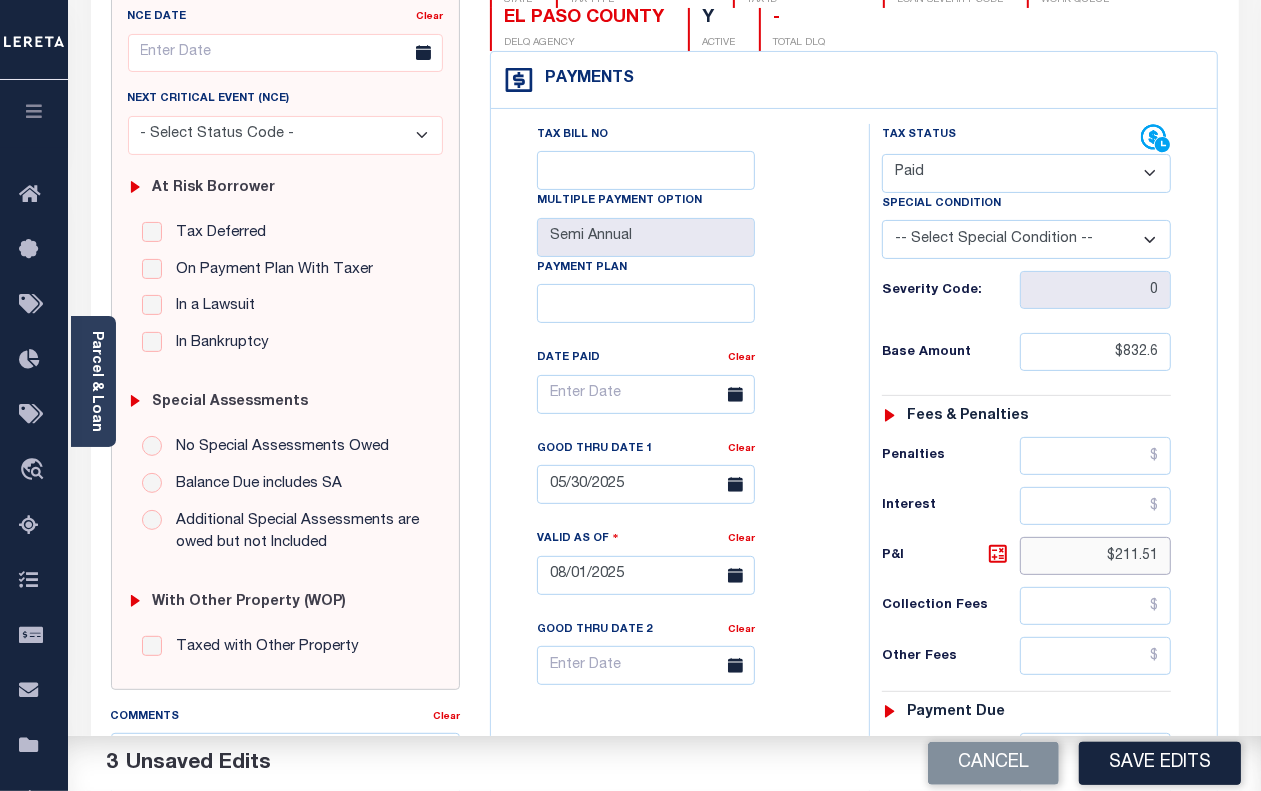 type on "$832.60" 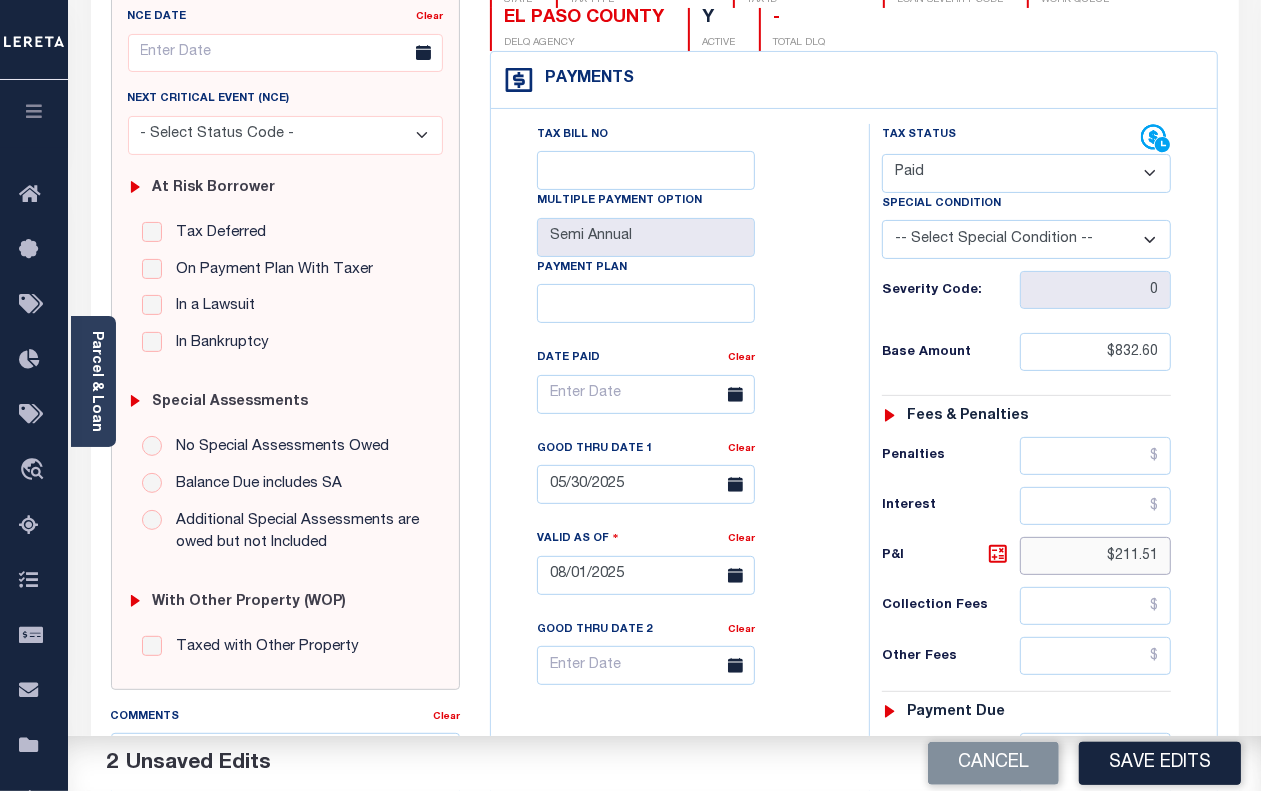 drag, startPoint x: 1166, startPoint y: 550, endPoint x: 1045, endPoint y: 555, distance: 121.103264 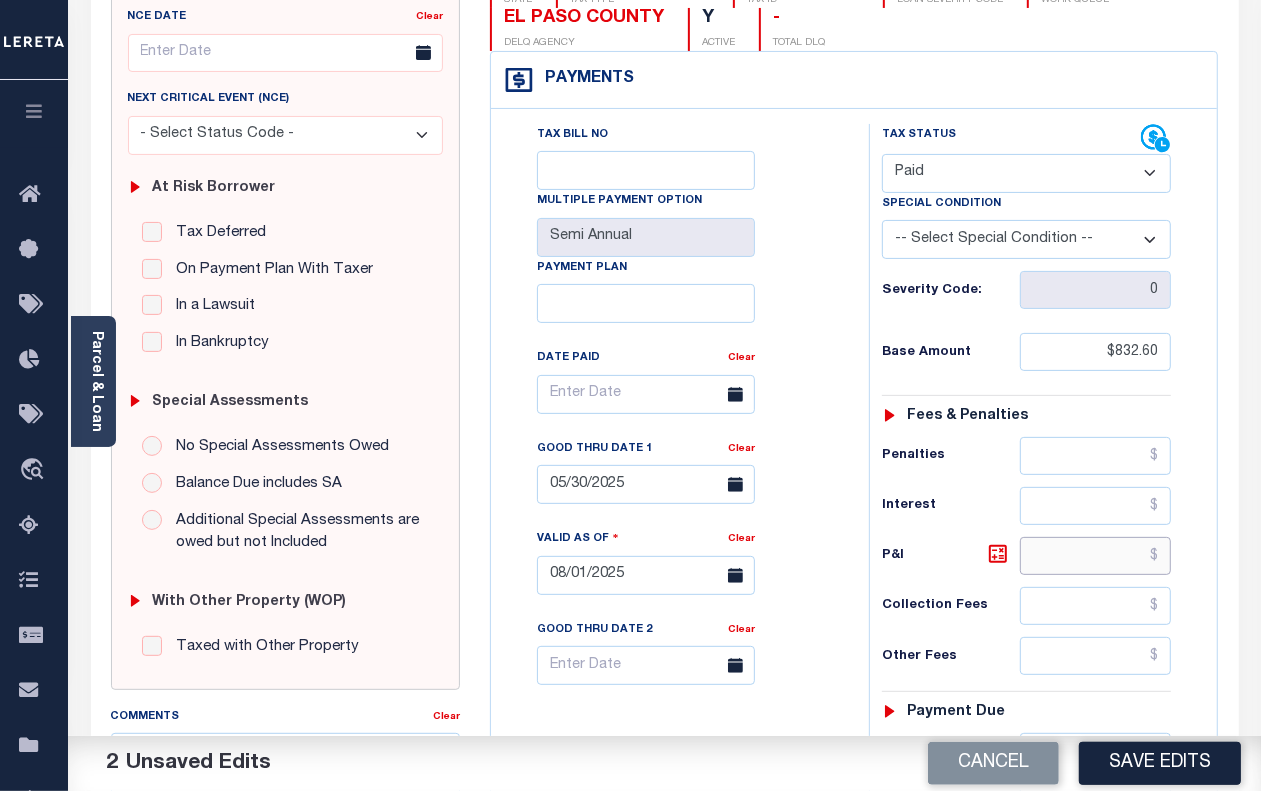 scroll, scrollTop: 625, scrollLeft: 0, axis: vertical 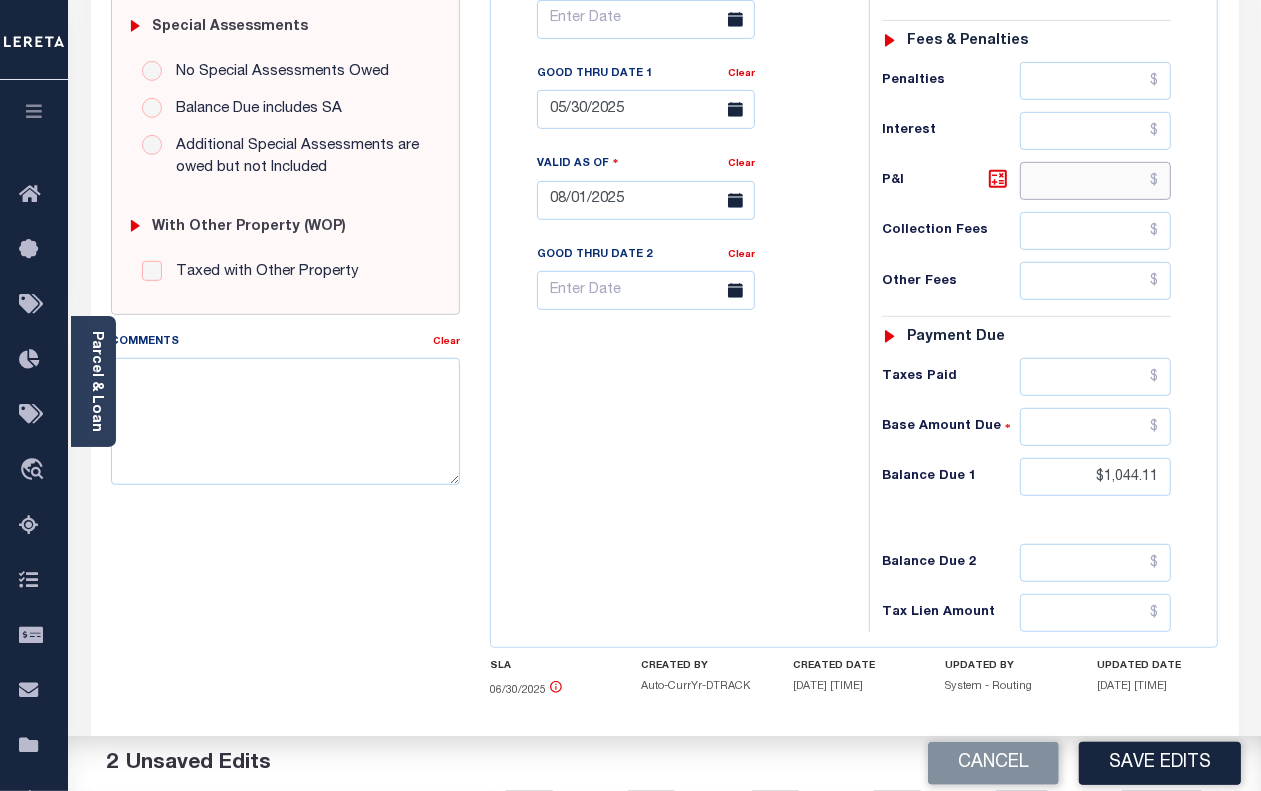 type 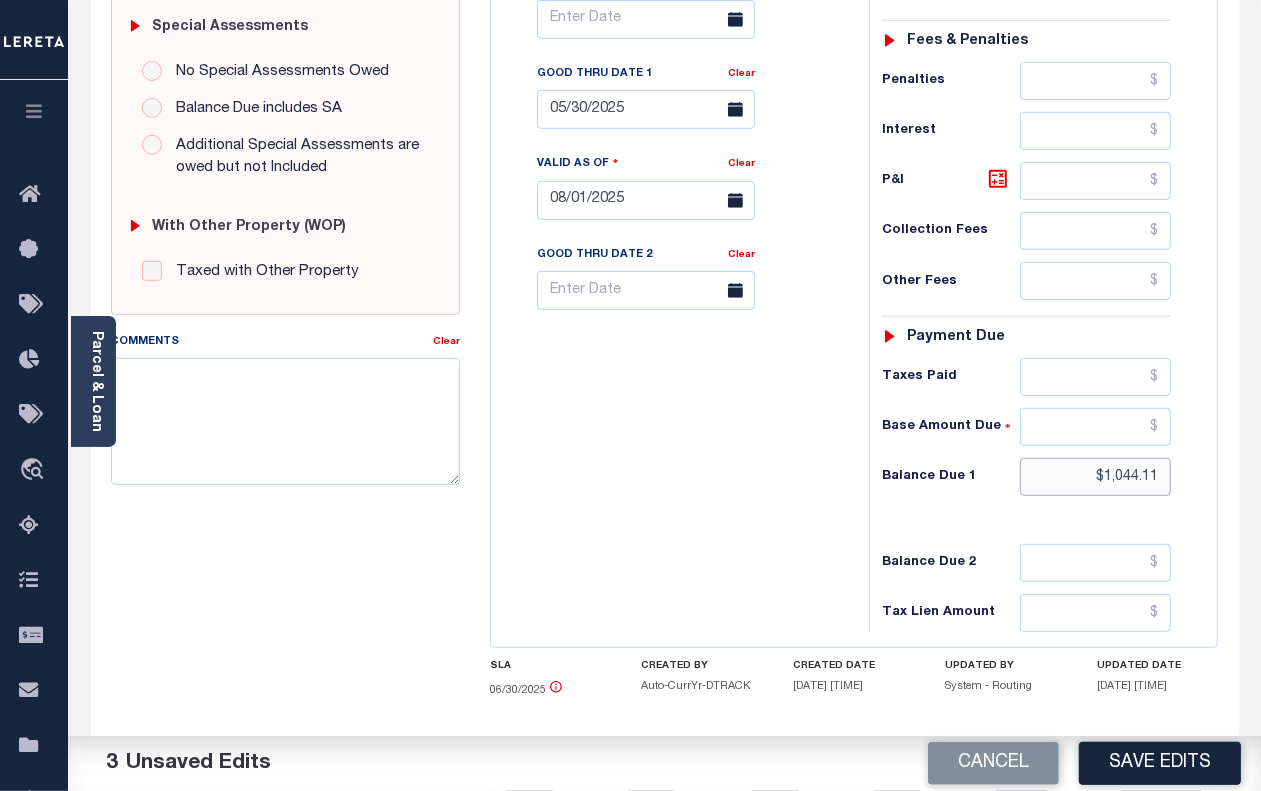 drag, startPoint x: 1166, startPoint y: 485, endPoint x: 1082, endPoint y: 495, distance: 84.59315 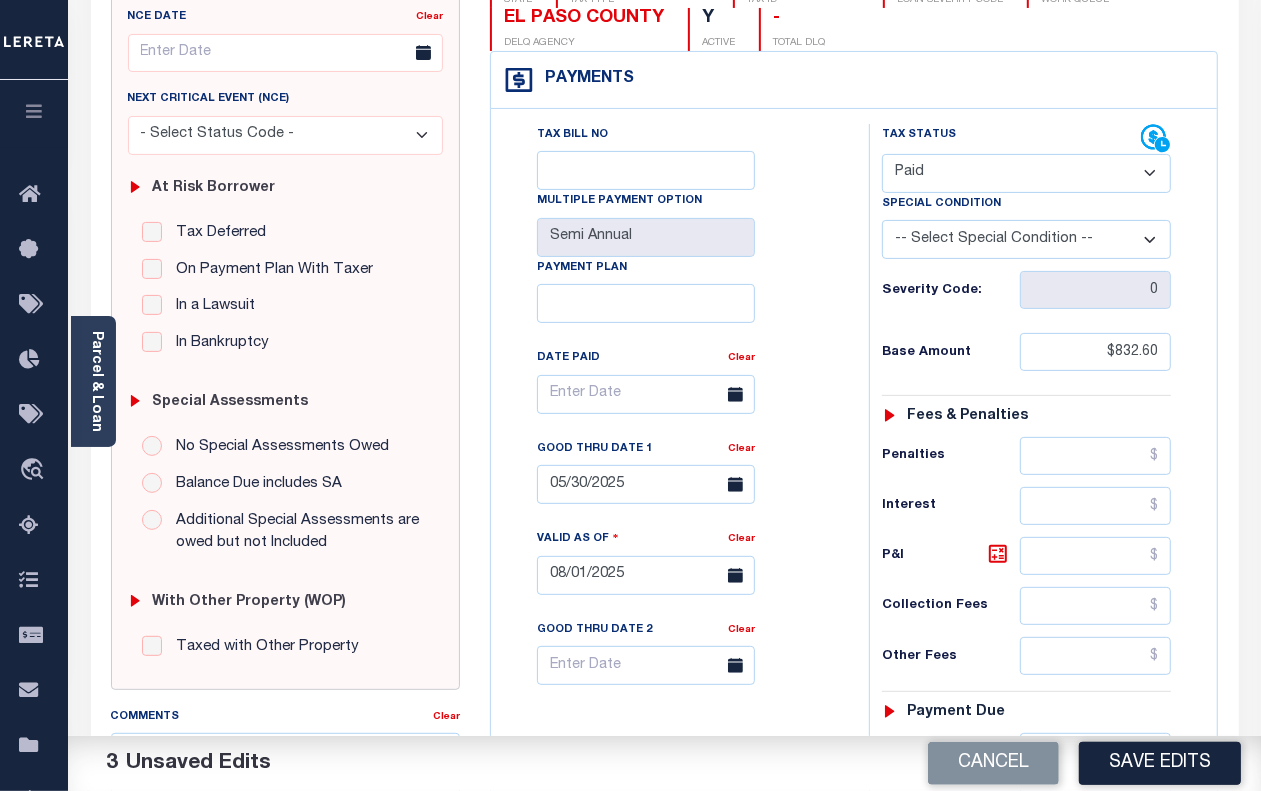 scroll, scrollTop: 0, scrollLeft: 0, axis: both 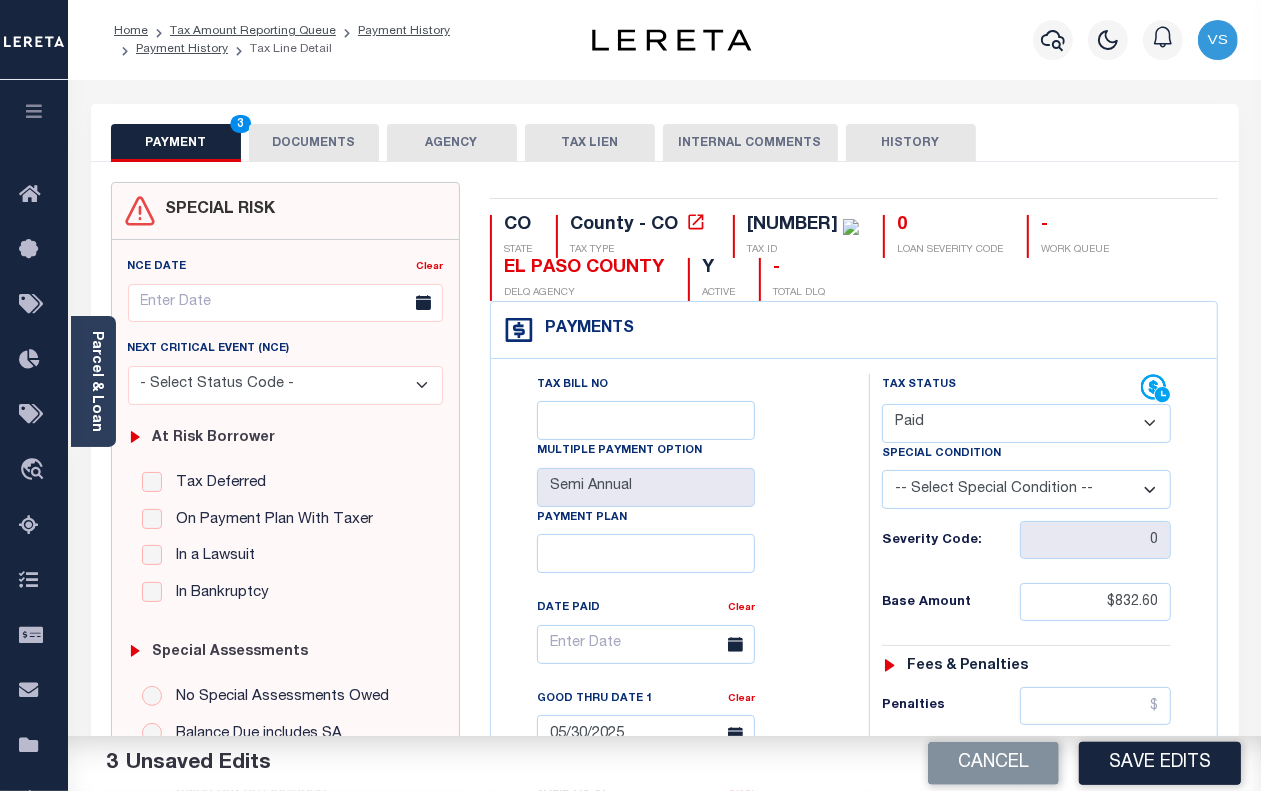 type 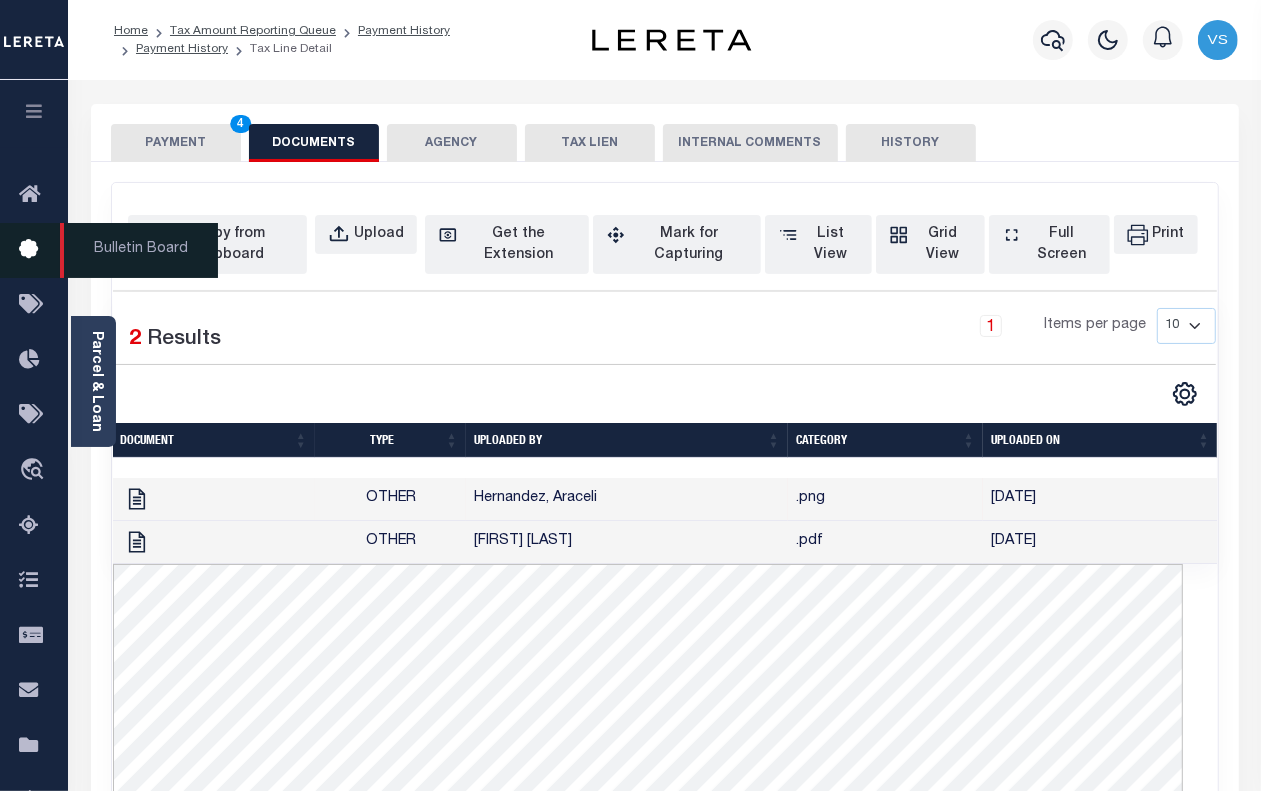 type 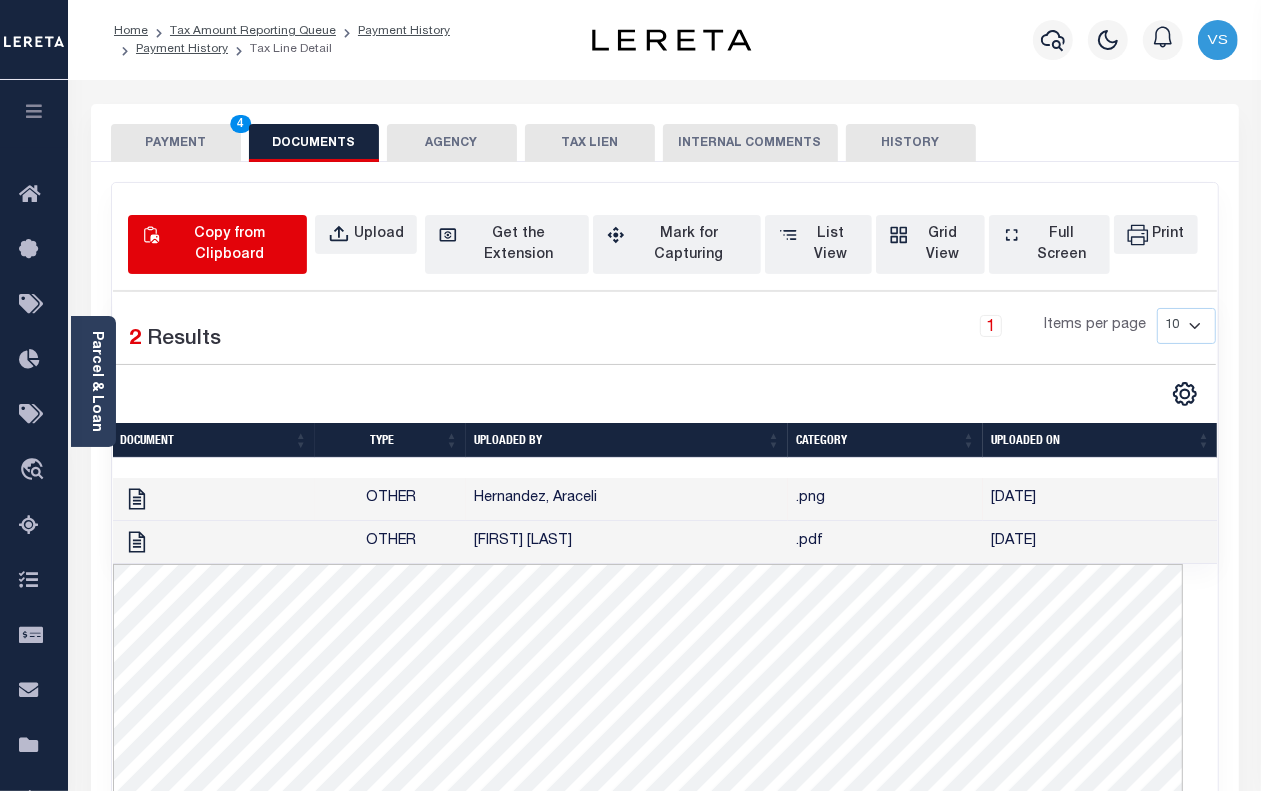 click on "Copy from Clipboard" at bounding box center [229, 245] 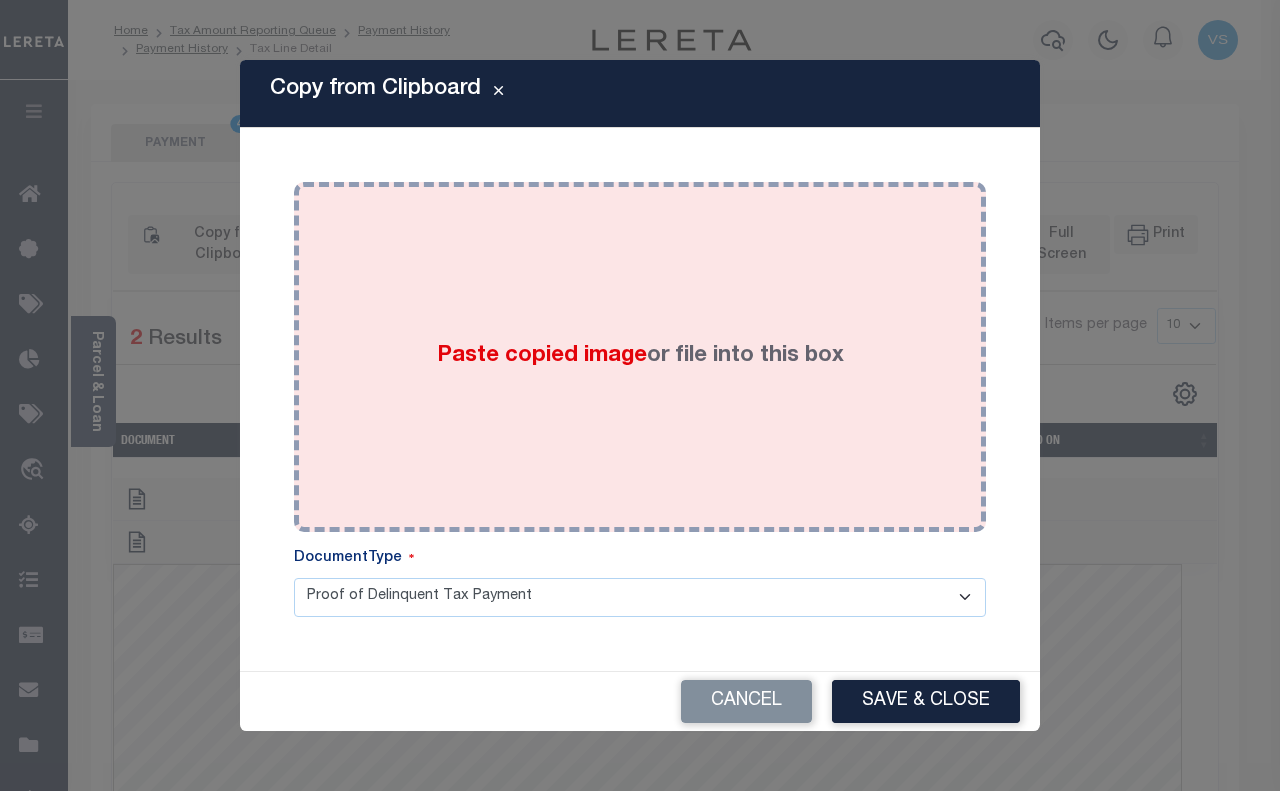 click on "Paste copied image  or file into this box" at bounding box center (640, 357) 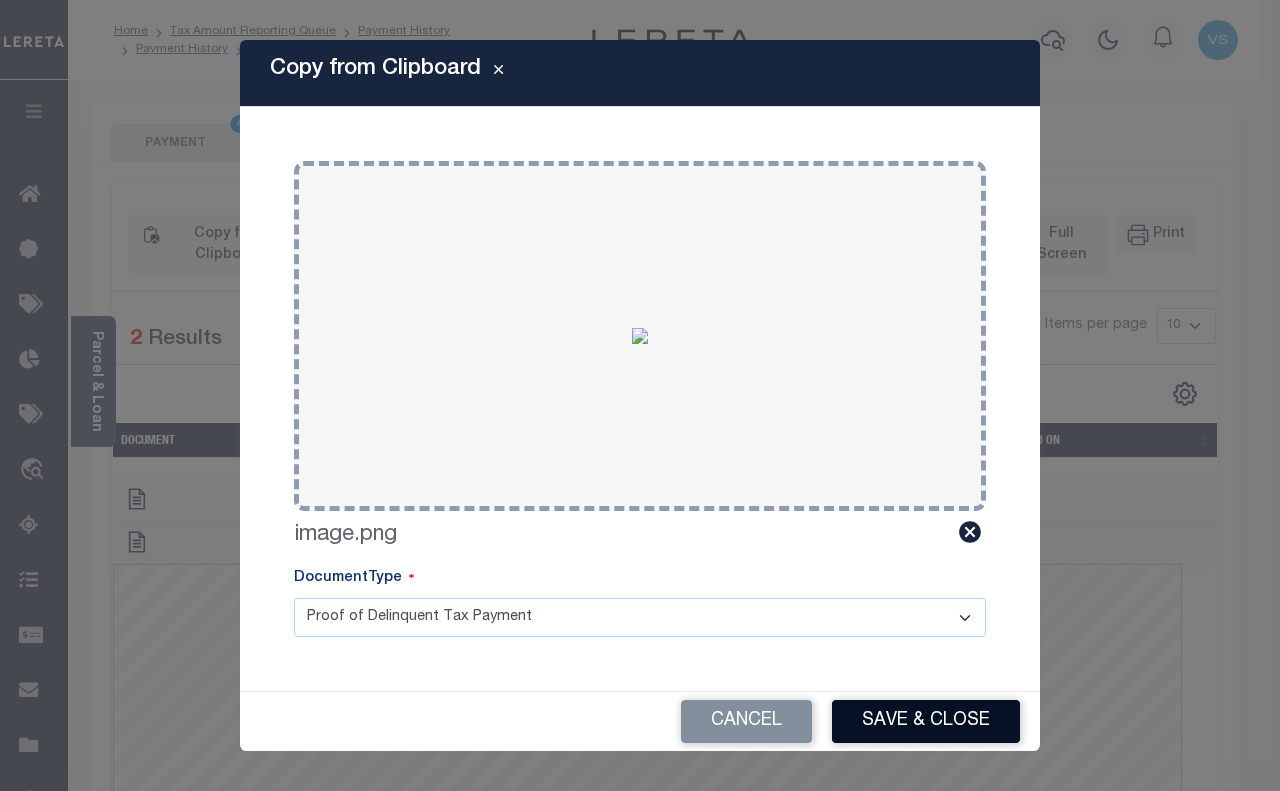 click on "Save & Close" at bounding box center [926, 721] 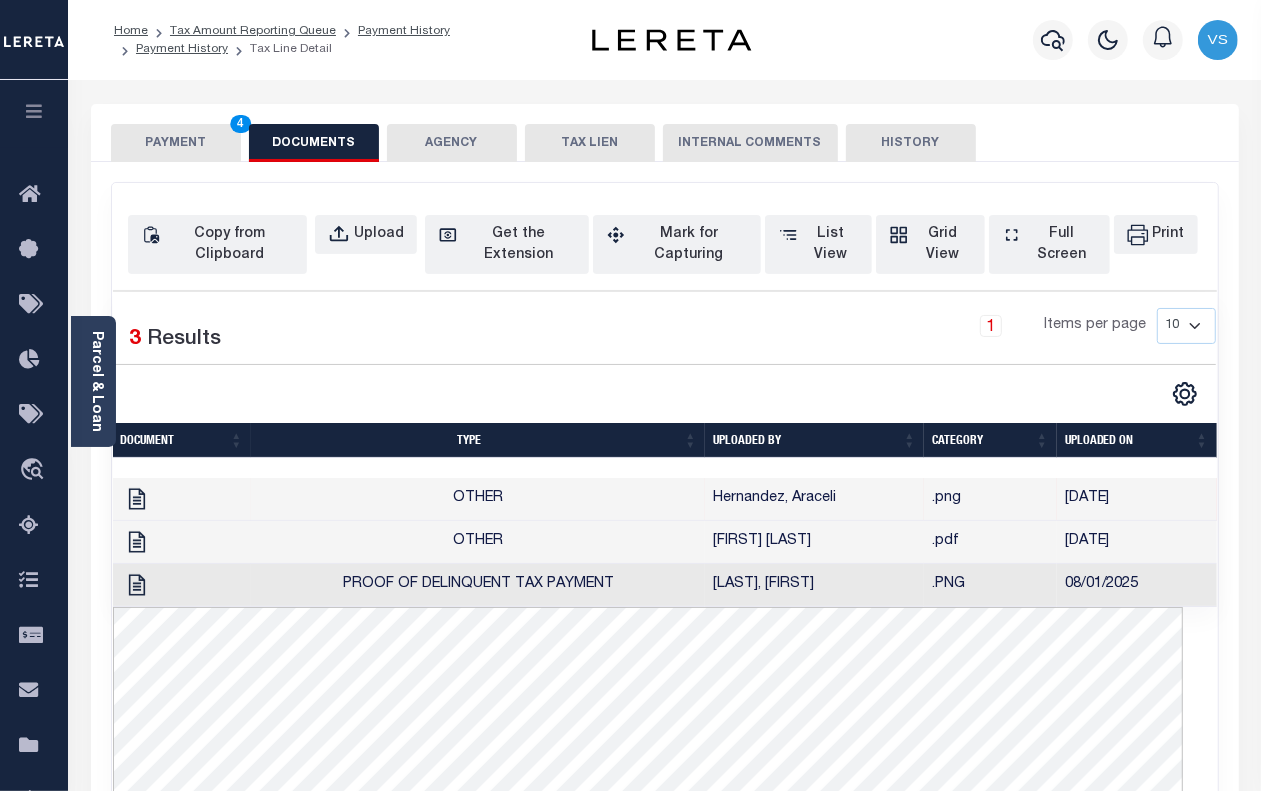 click on "PAYMENT
4" at bounding box center [176, 143] 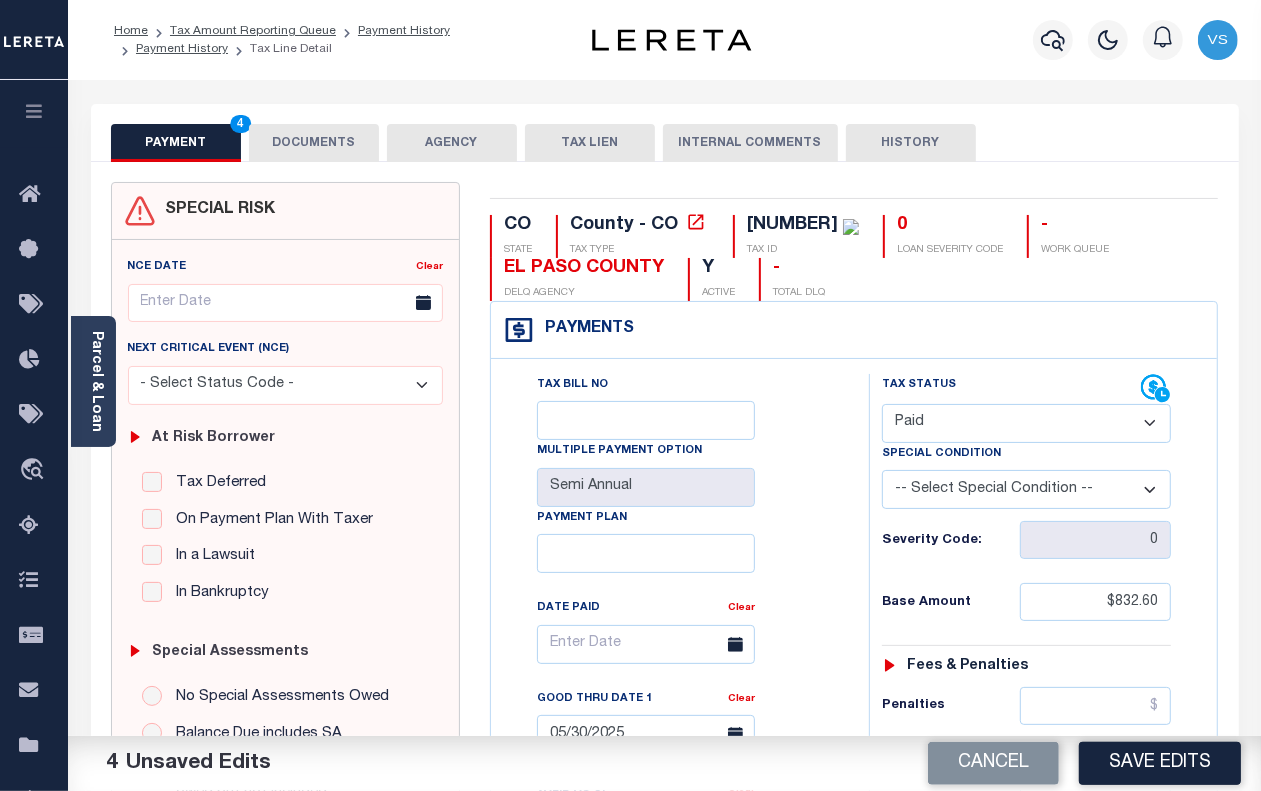 scroll, scrollTop: 375, scrollLeft: 0, axis: vertical 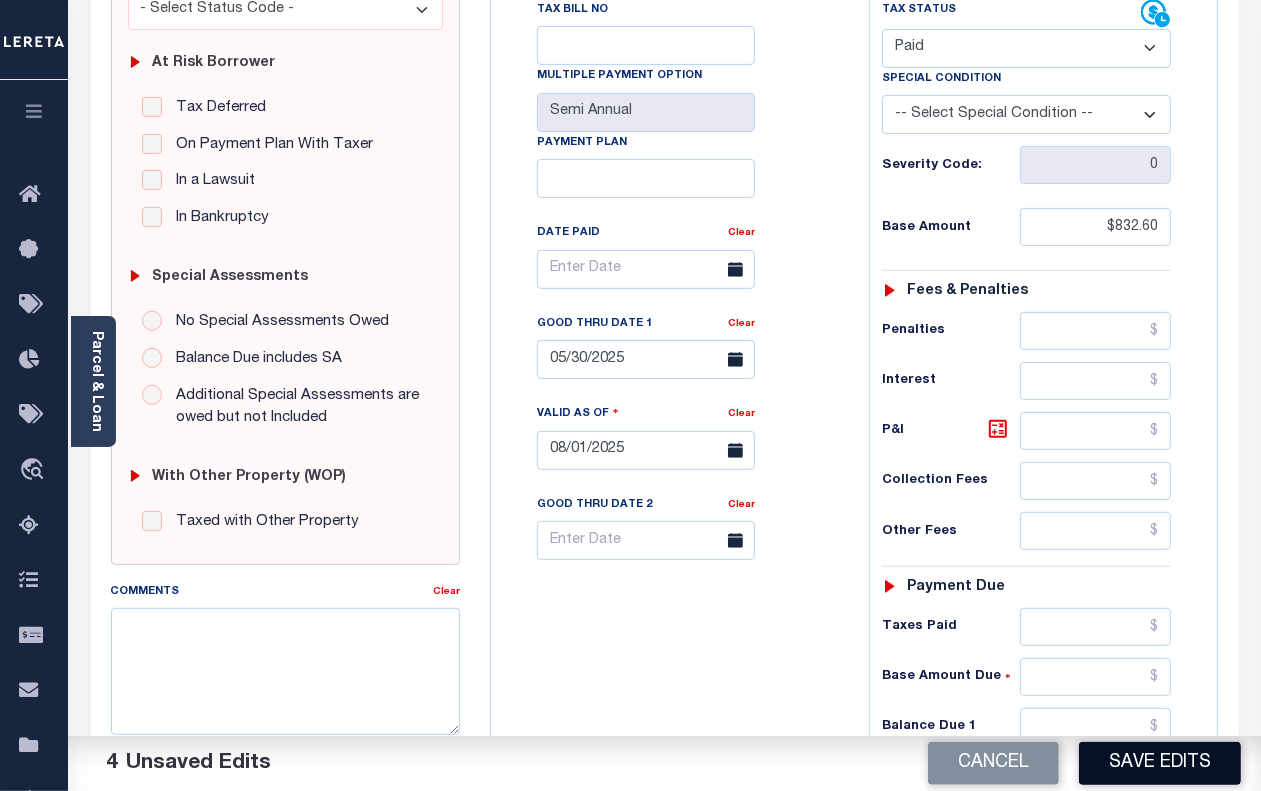 click on "Save Edits" at bounding box center (1160, 763) 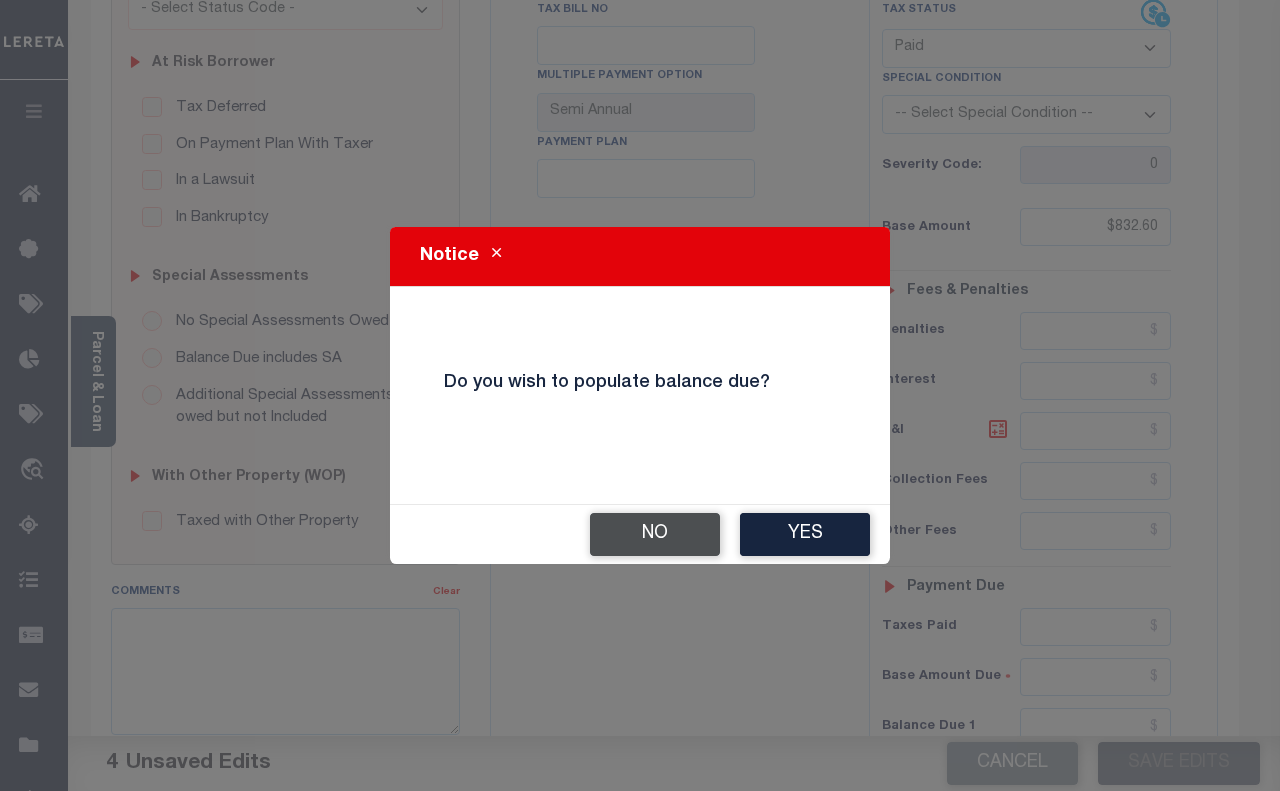 click on "No" at bounding box center (655, 534) 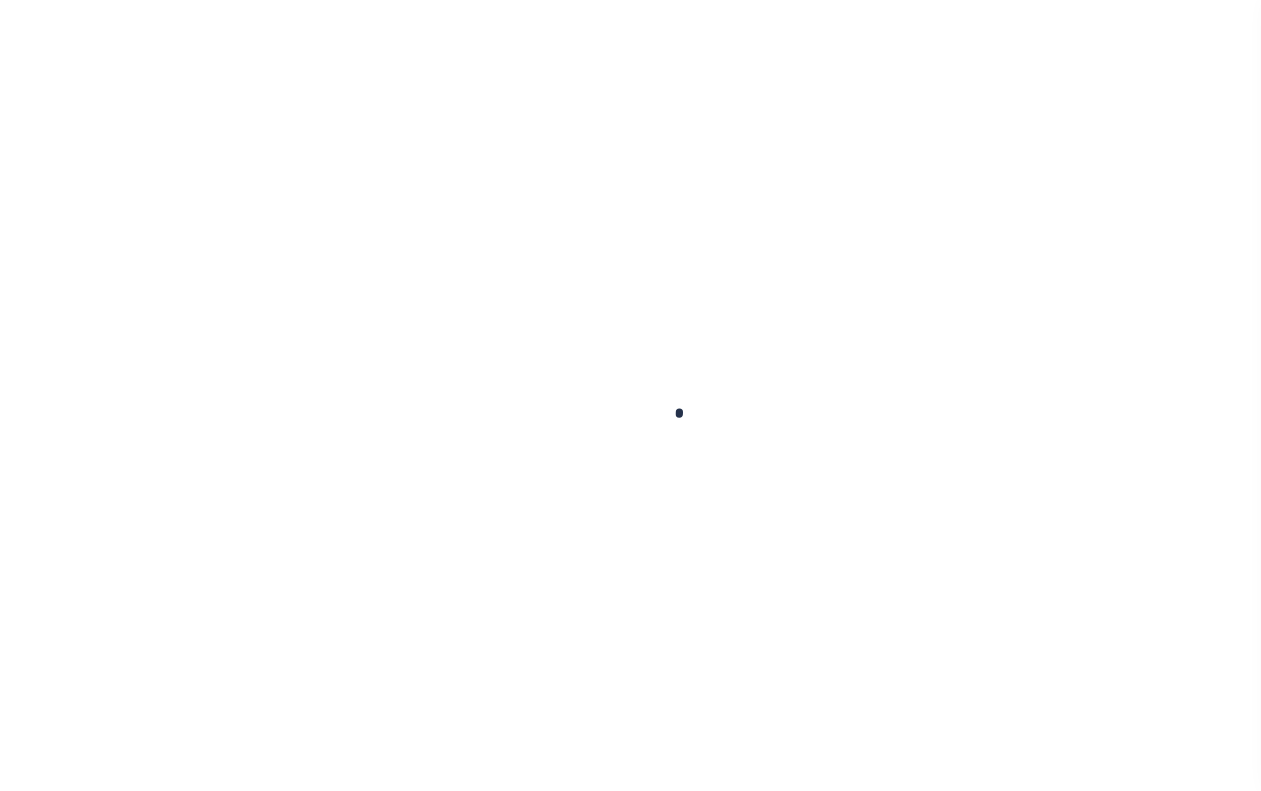 scroll, scrollTop: 0, scrollLeft: 0, axis: both 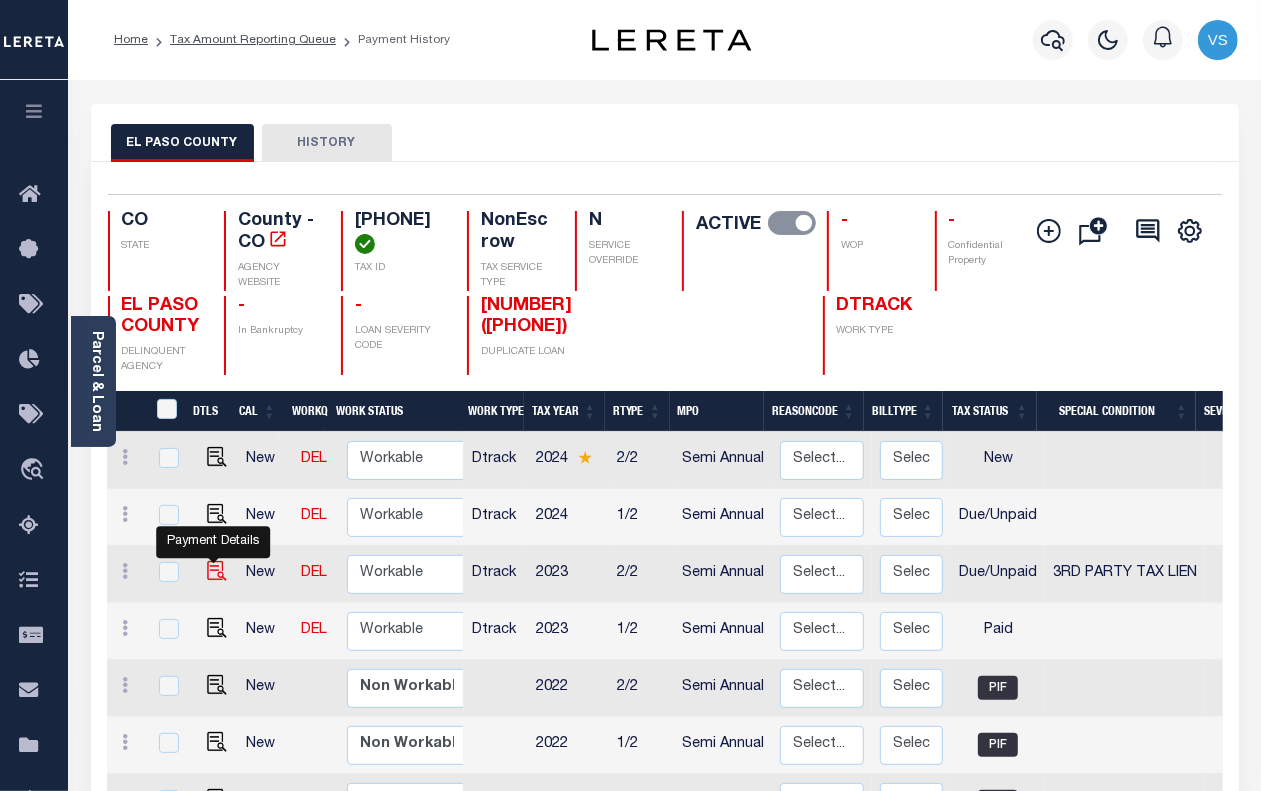 click at bounding box center [217, 571] 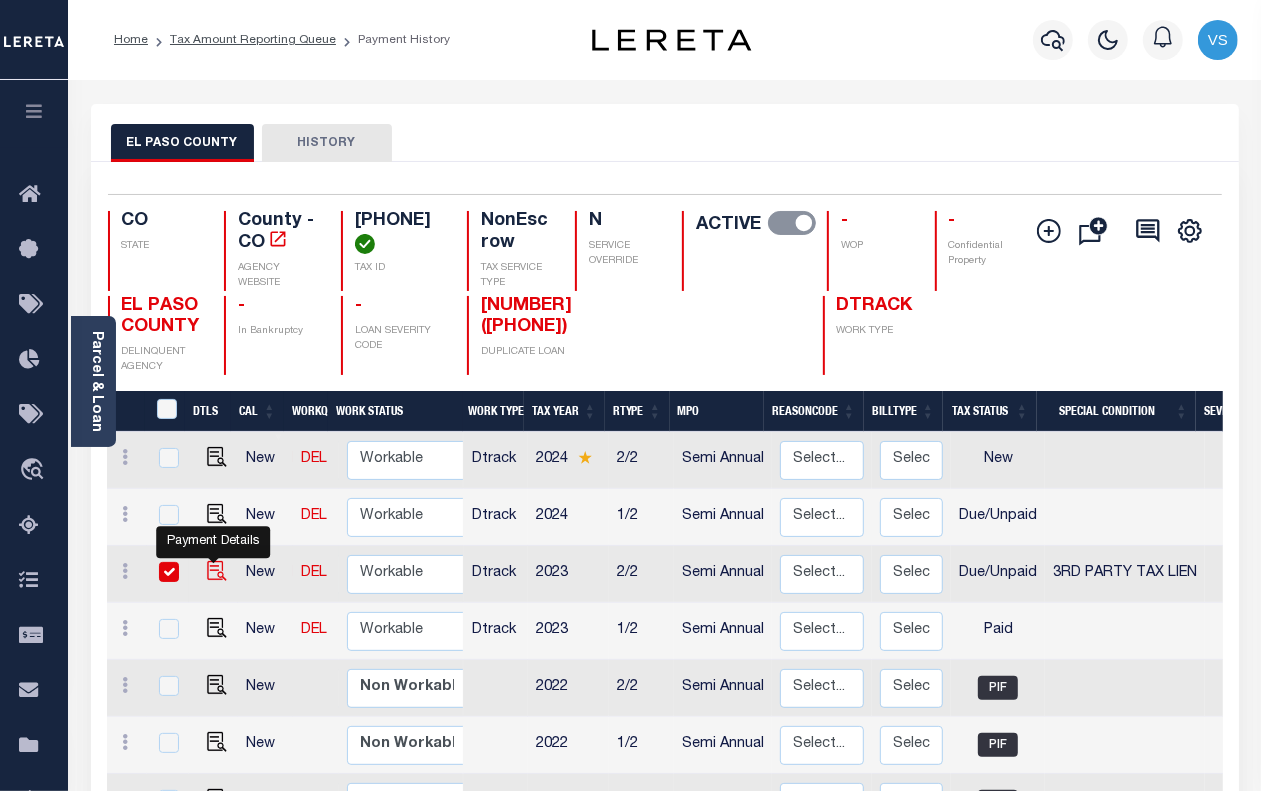 checkbox on "true" 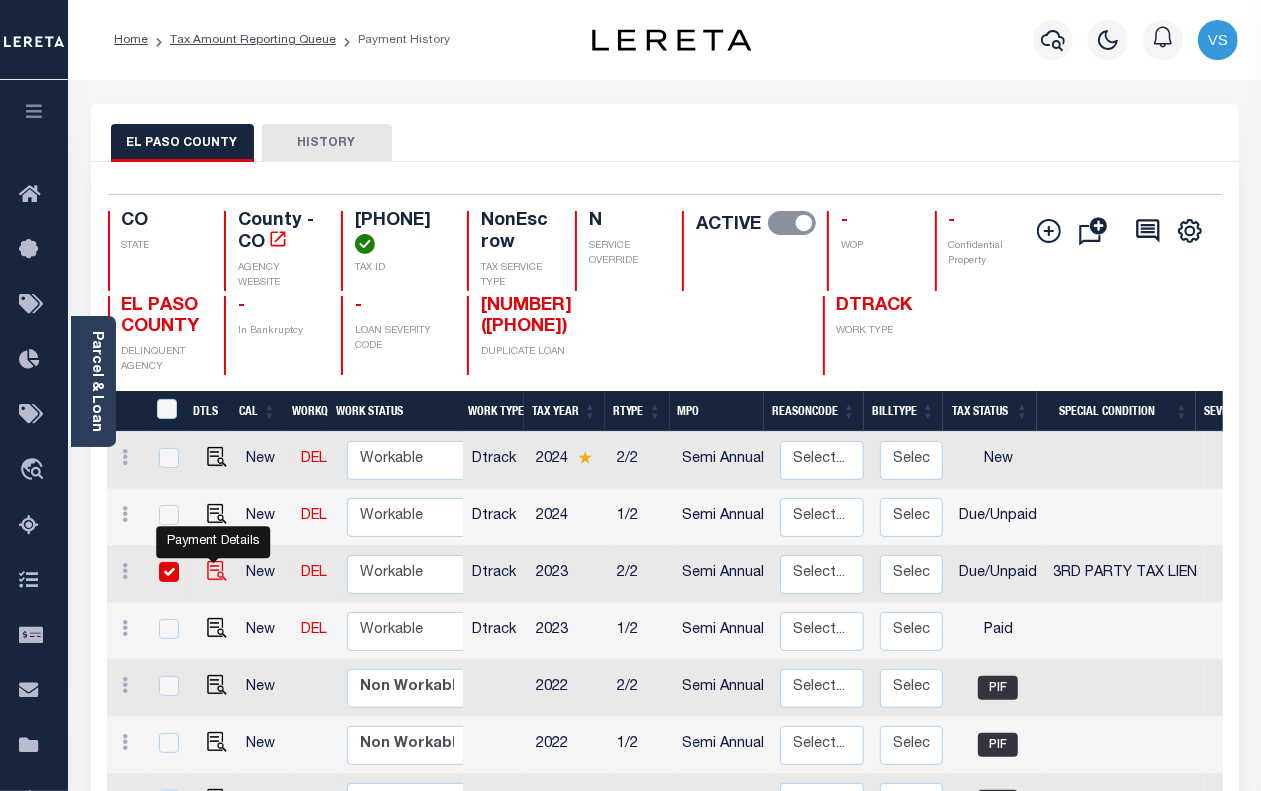 checkbox on "true" 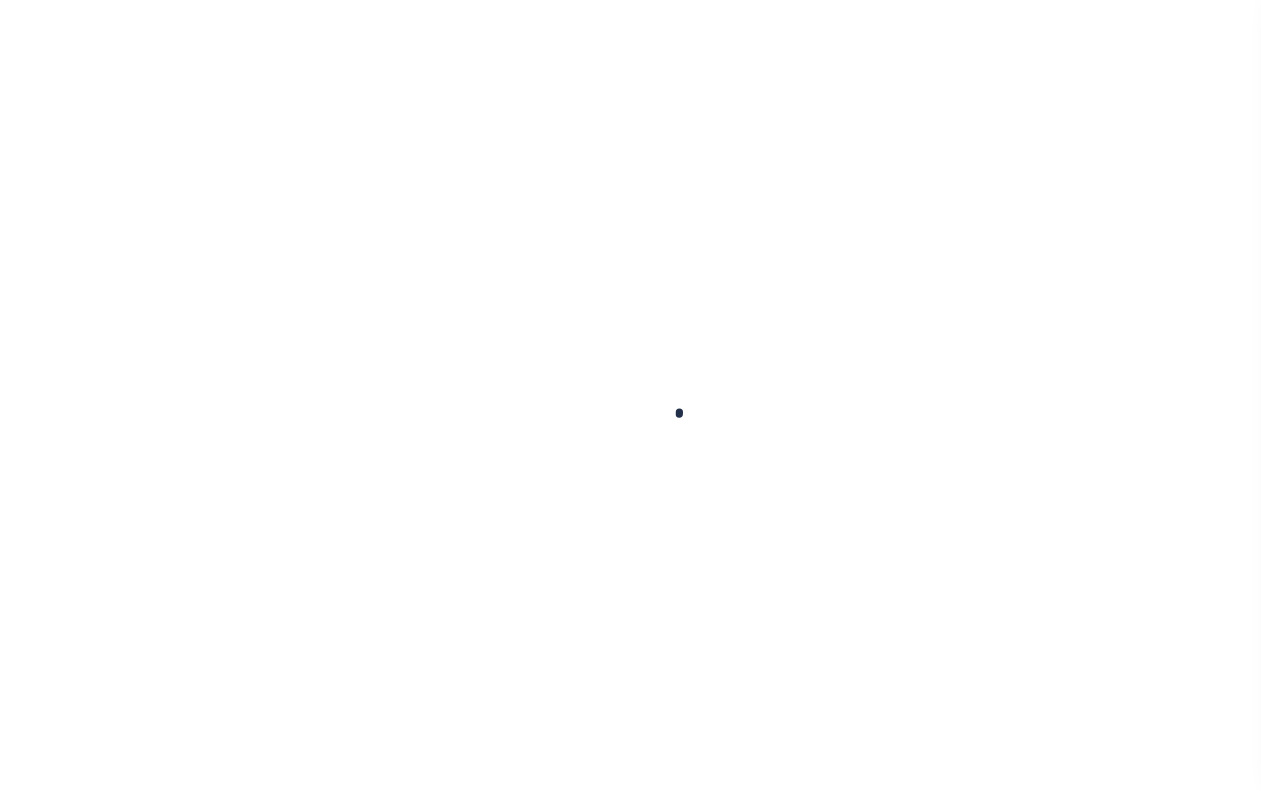 scroll, scrollTop: 0, scrollLeft: 0, axis: both 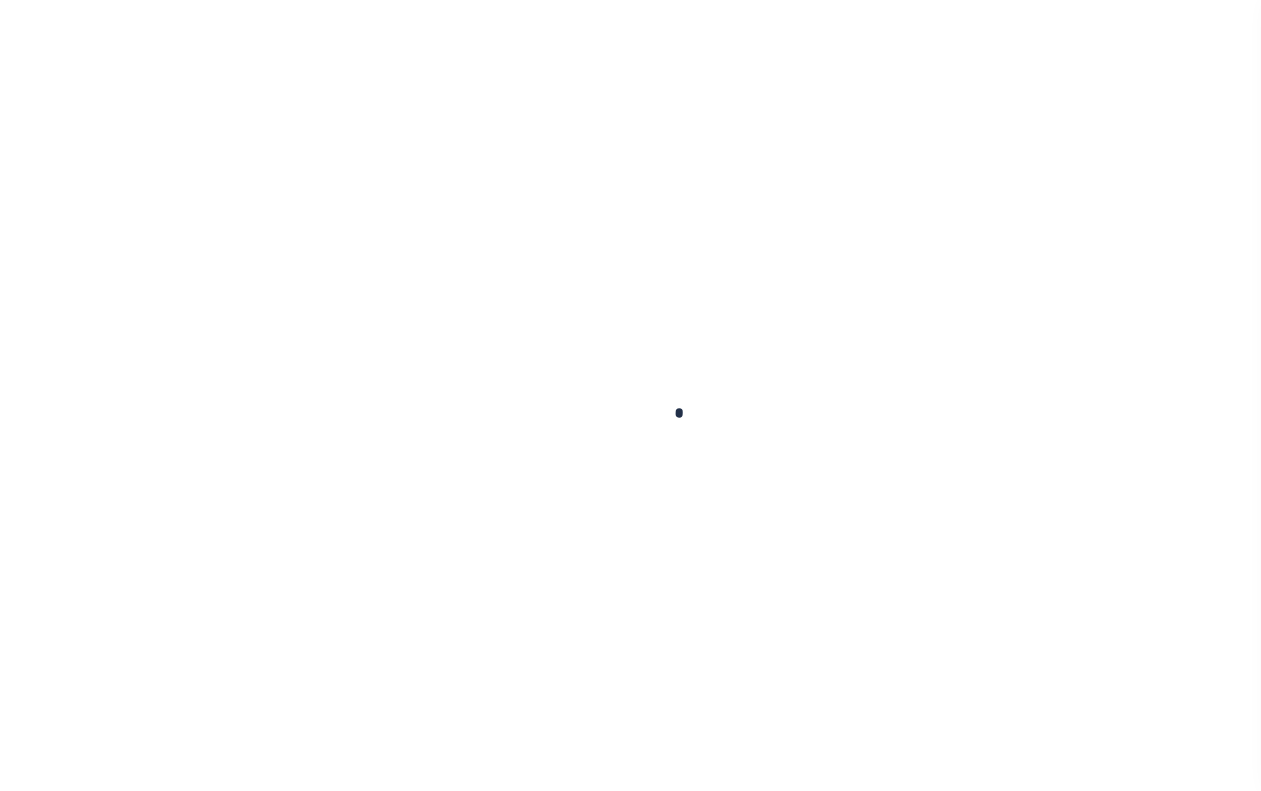 checkbox on "false" 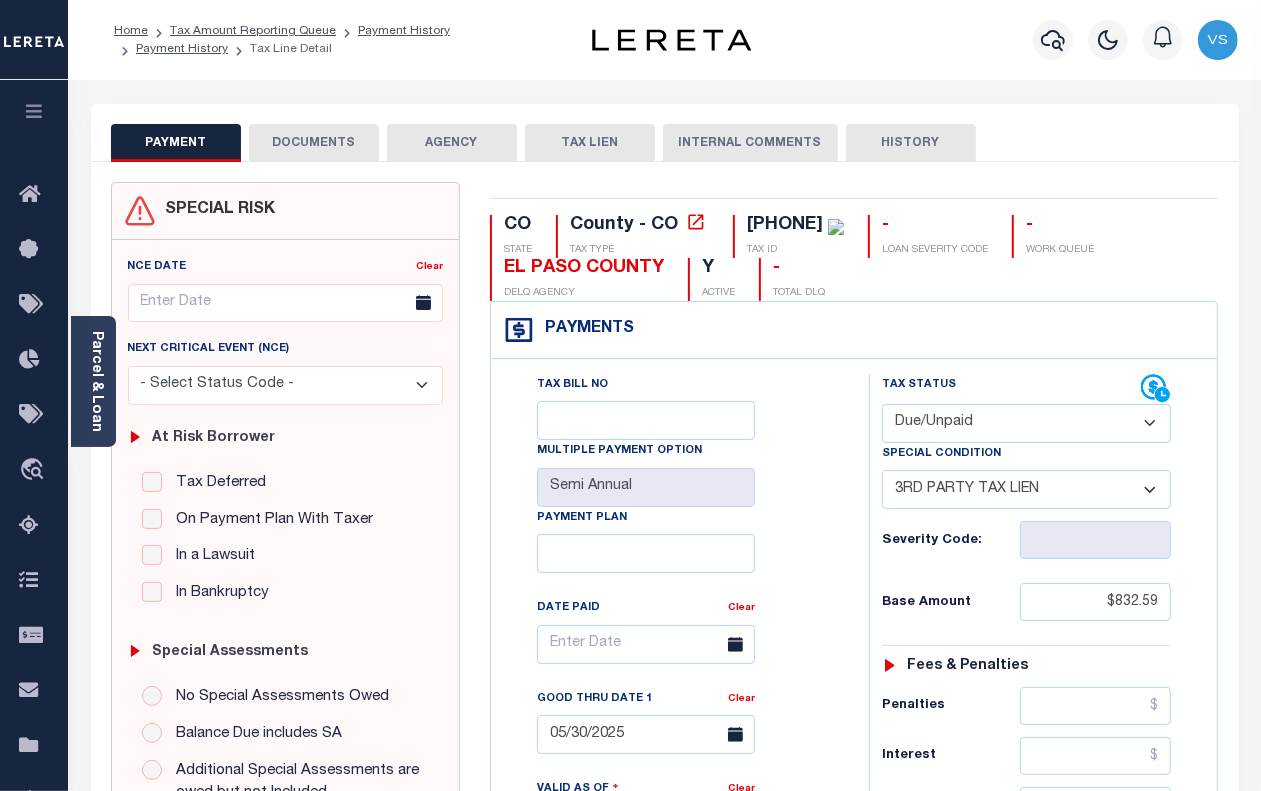 click on "- Select Status Code -
Open
Due/Unpaid
Paid
Incomplete
No Tax Due
Internal Refund Processed
New" at bounding box center [1026, 423] 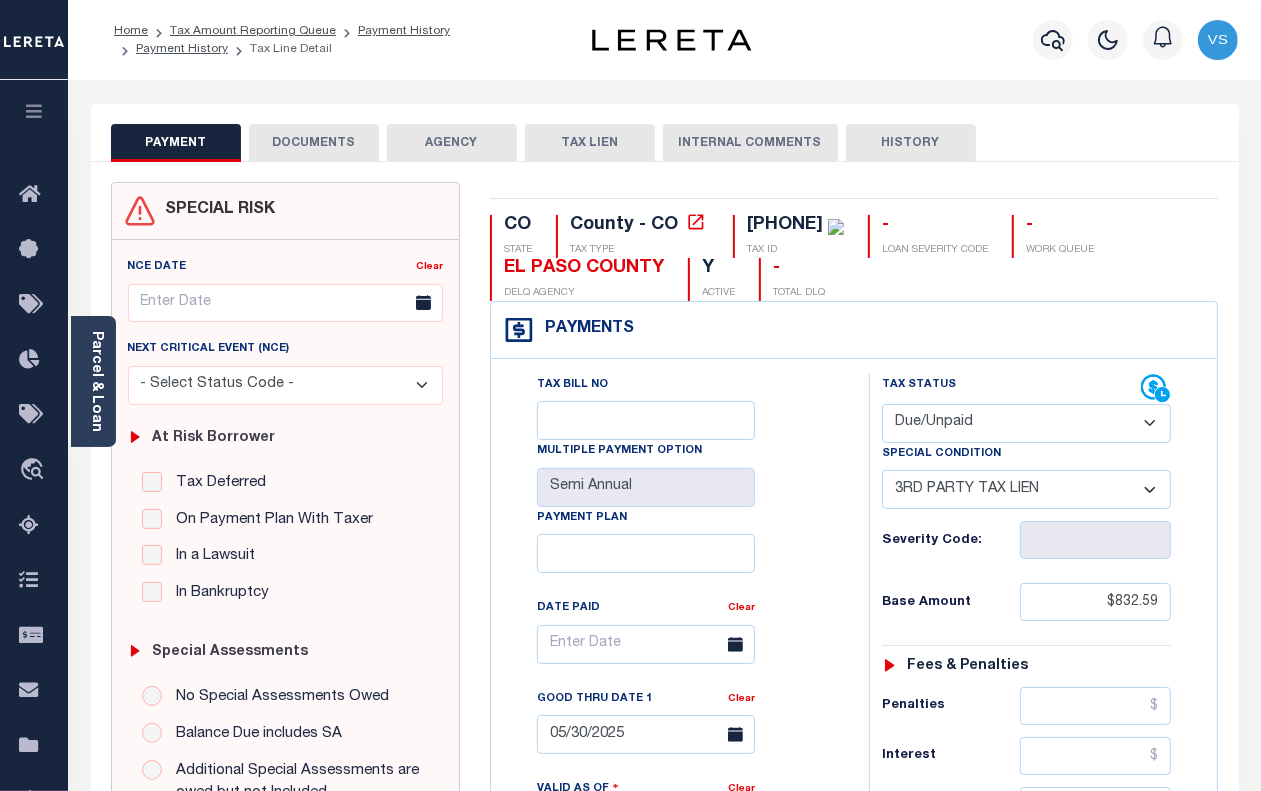 select on "PYD" 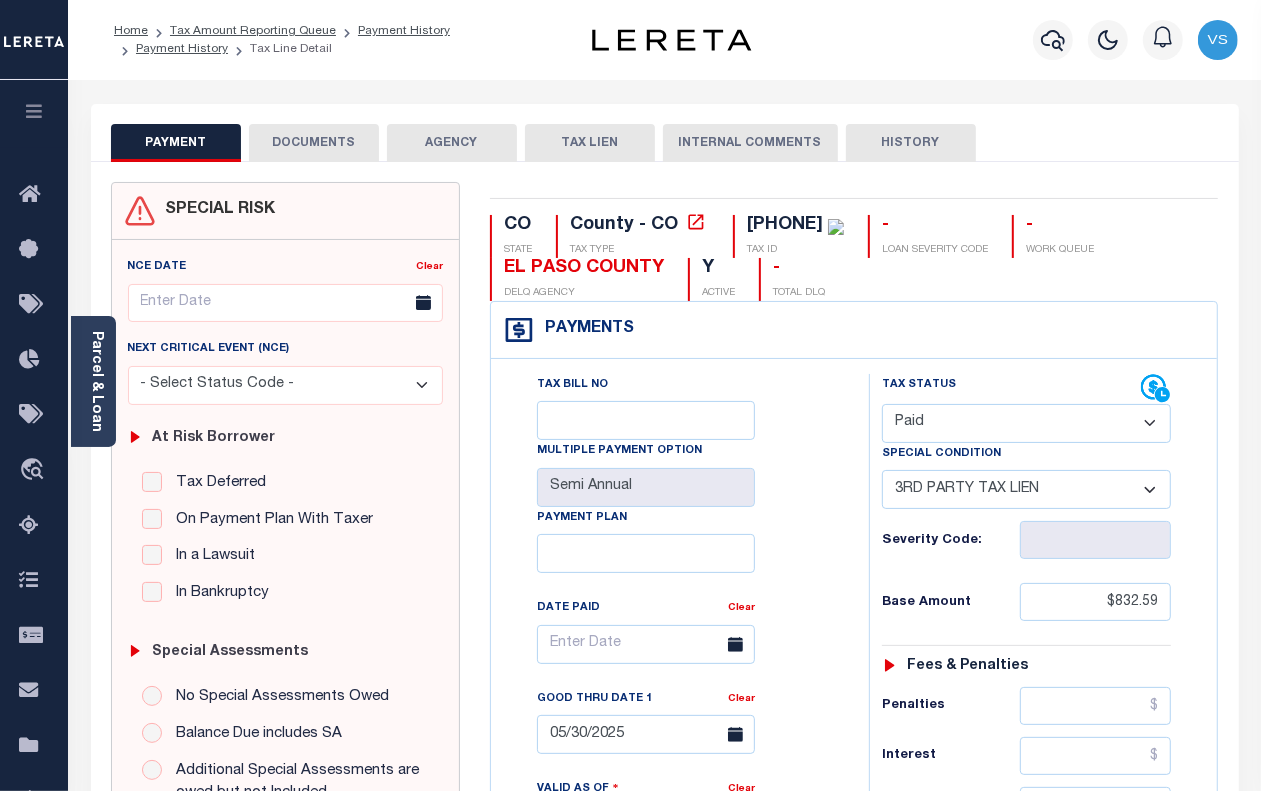 click on "- Select Status Code -
Open
Due/Unpaid
Paid
Incomplete
No Tax Due
Internal Refund Processed
New" at bounding box center (1026, 423) 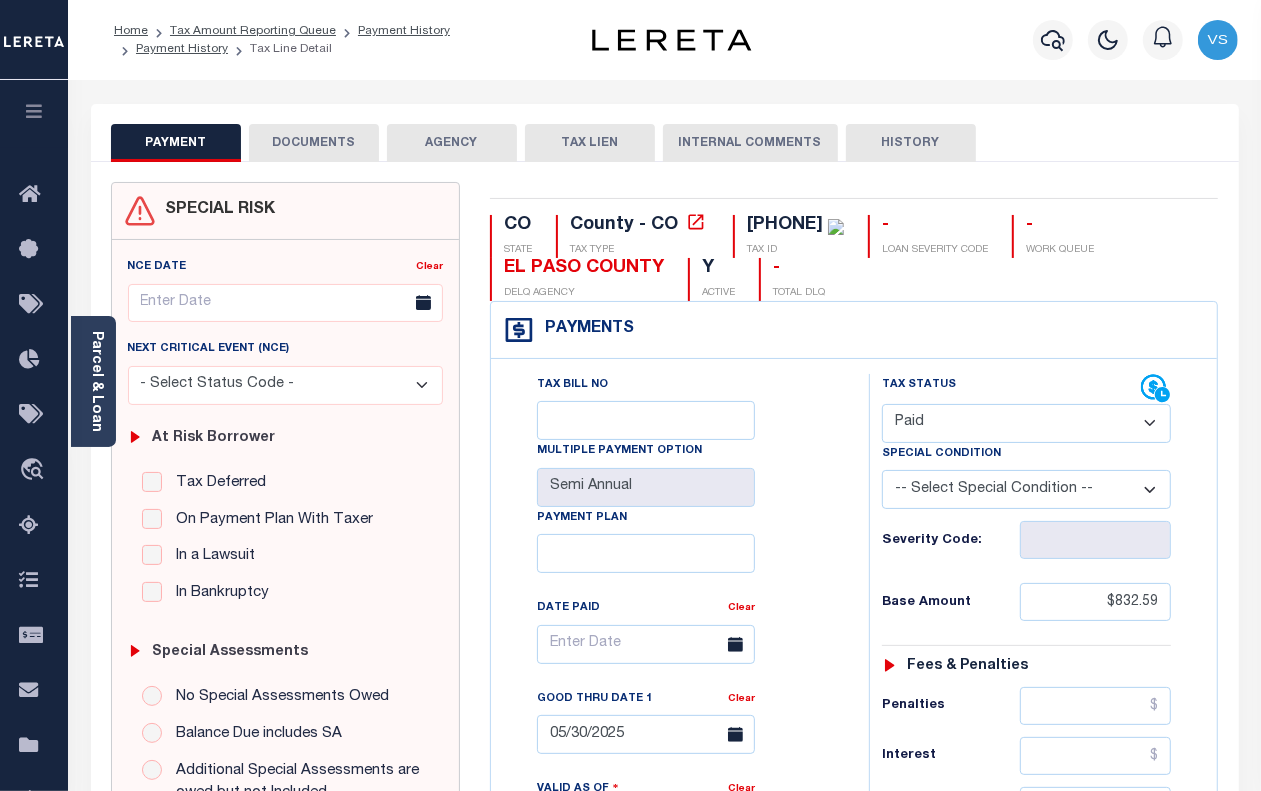 type on "08/01/2025" 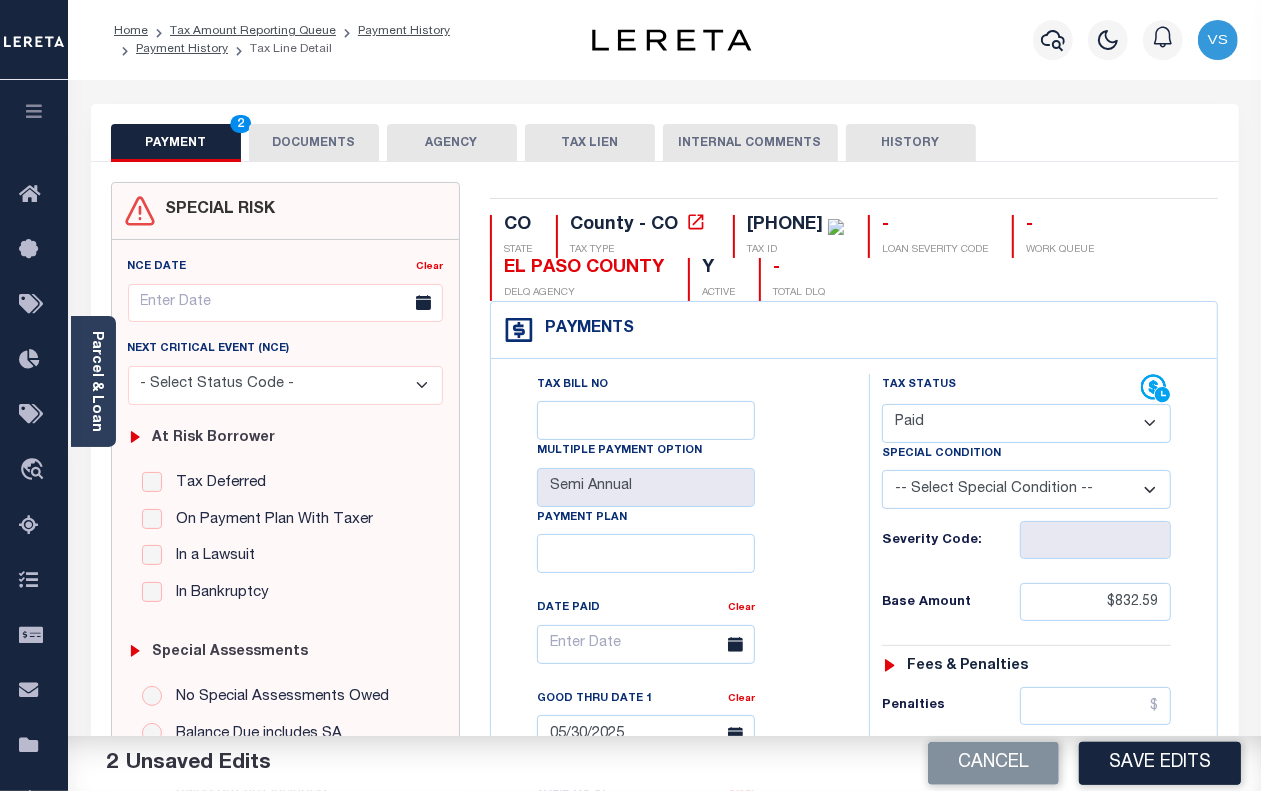 scroll, scrollTop: 375, scrollLeft: 0, axis: vertical 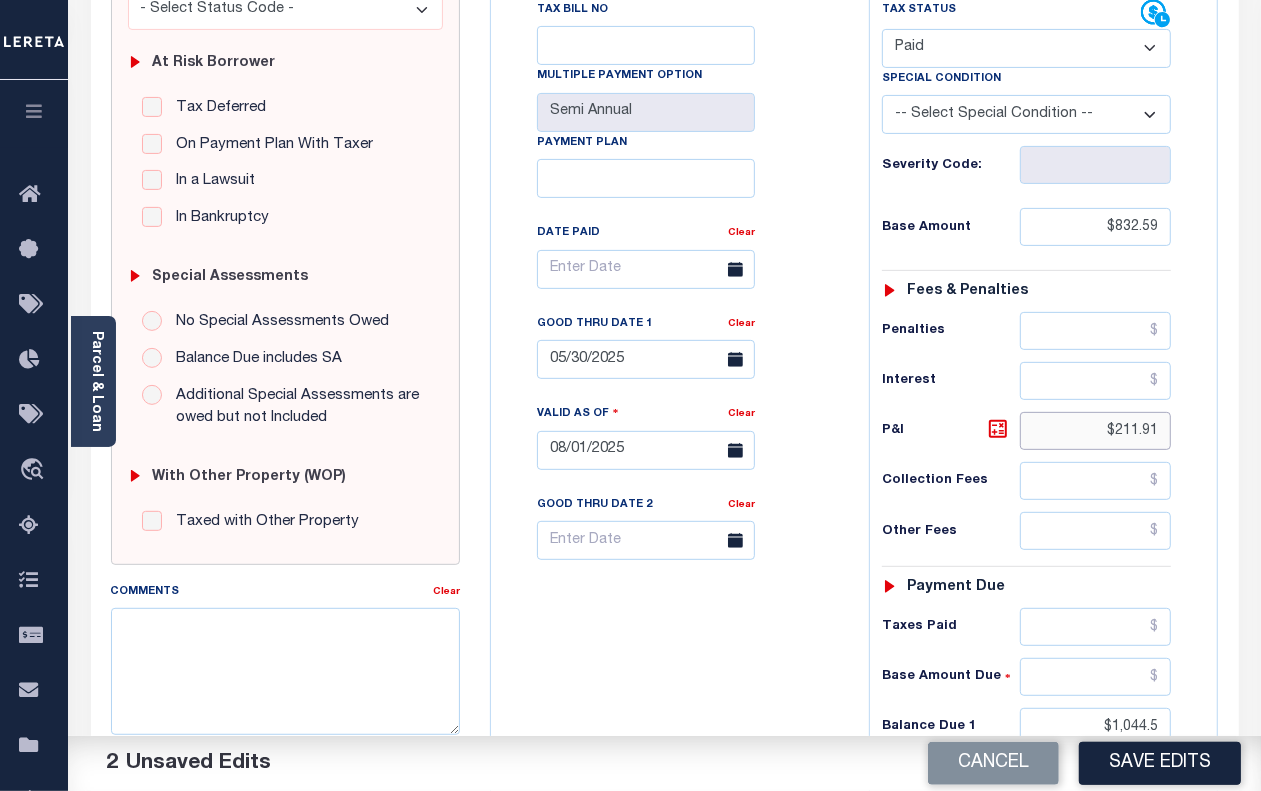 drag, startPoint x: 1161, startPoint y: 437, endPoint x: 1097, endPoint y: 440, distance: 64.070274 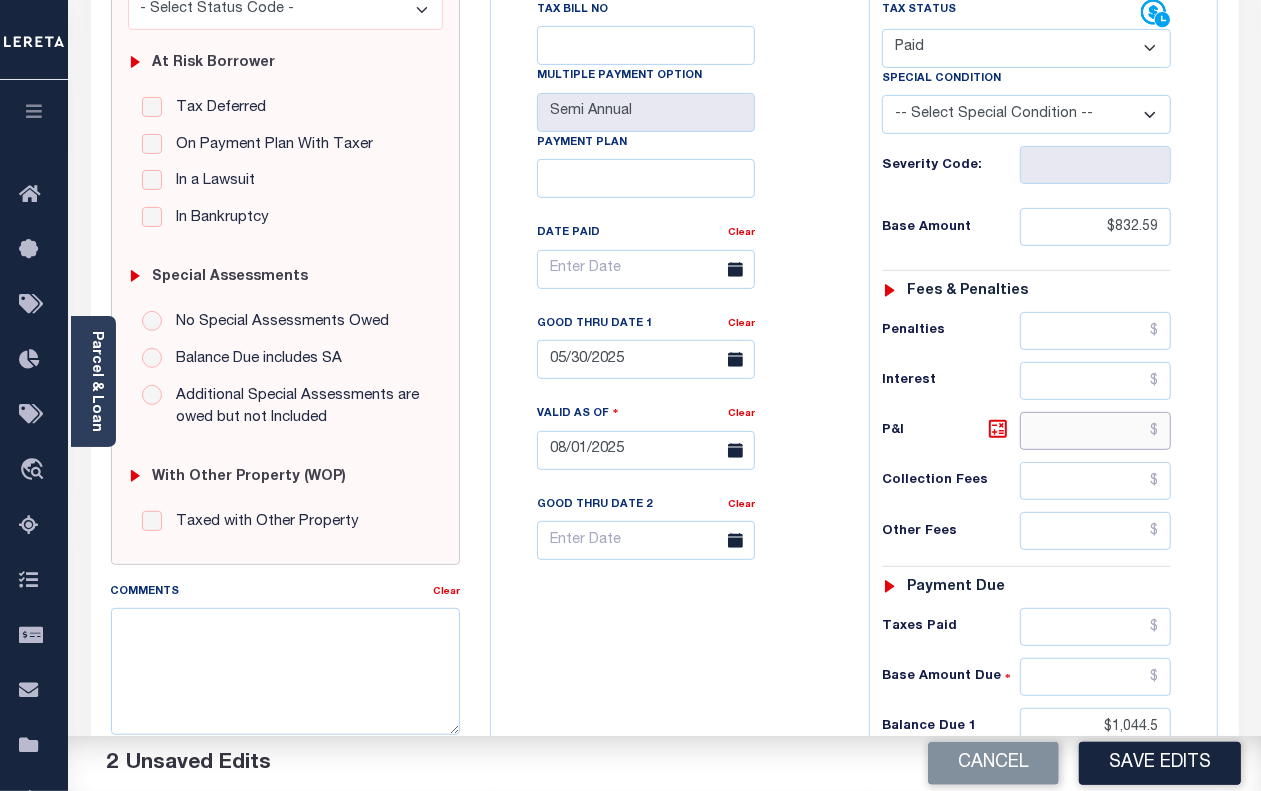 scroll, scrollTop: 625, scrollLeft: 0, axis: vertical 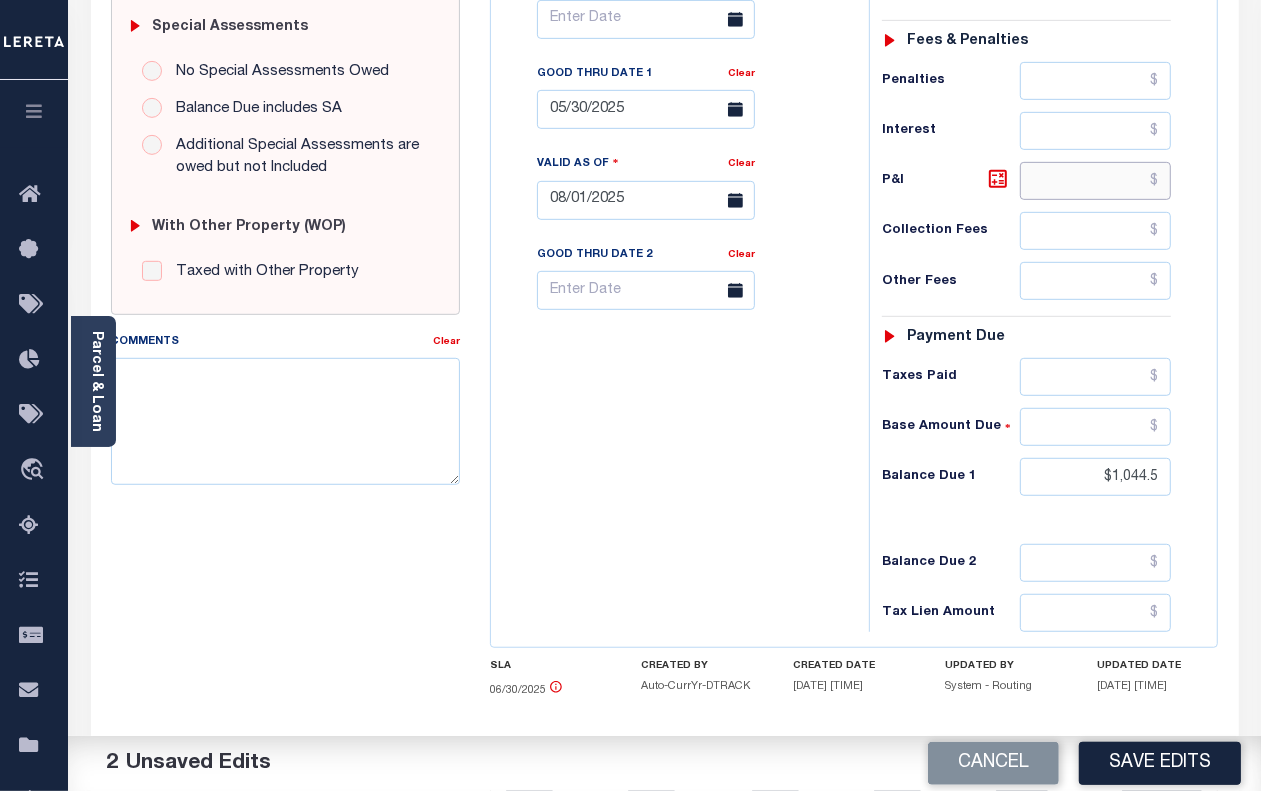type 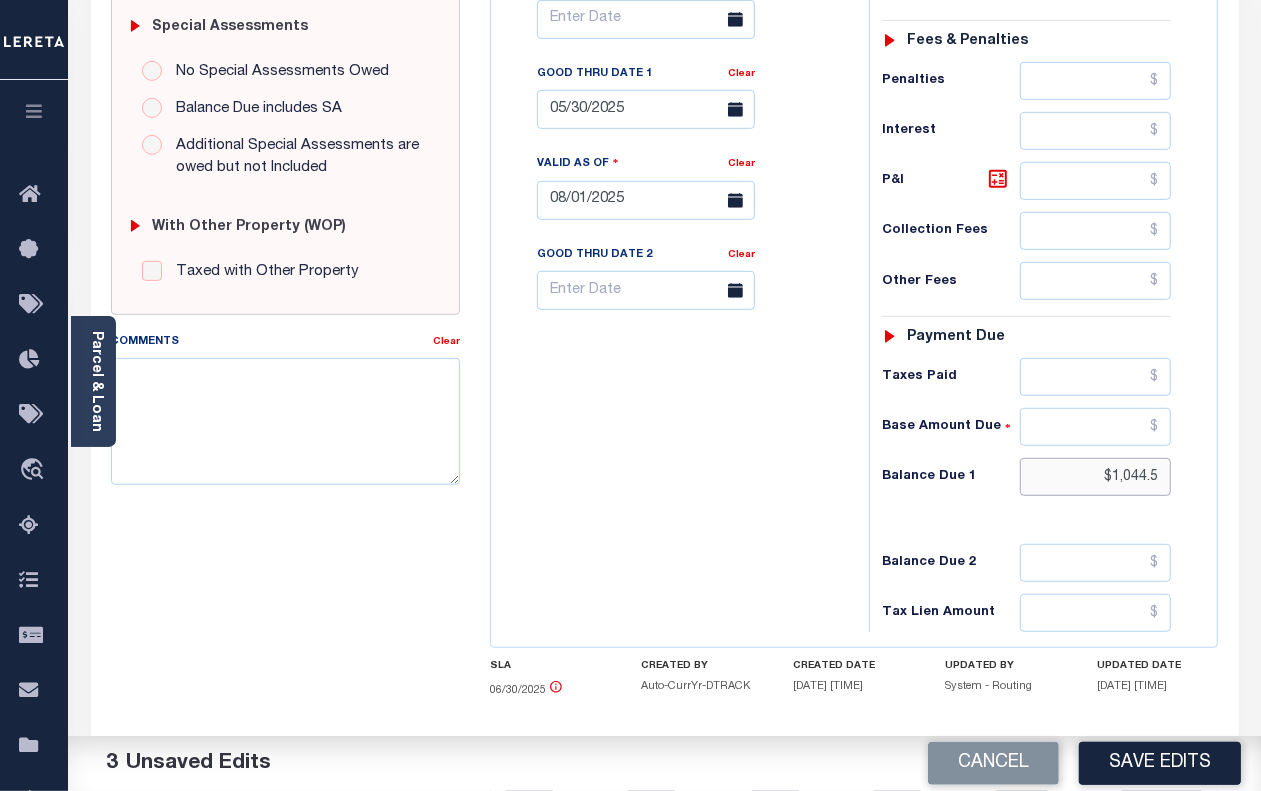 drag, startPoint x: 1160, startPoint y: 495, endPoint x: 1091, endPoint y: 496, distance: 69.00725 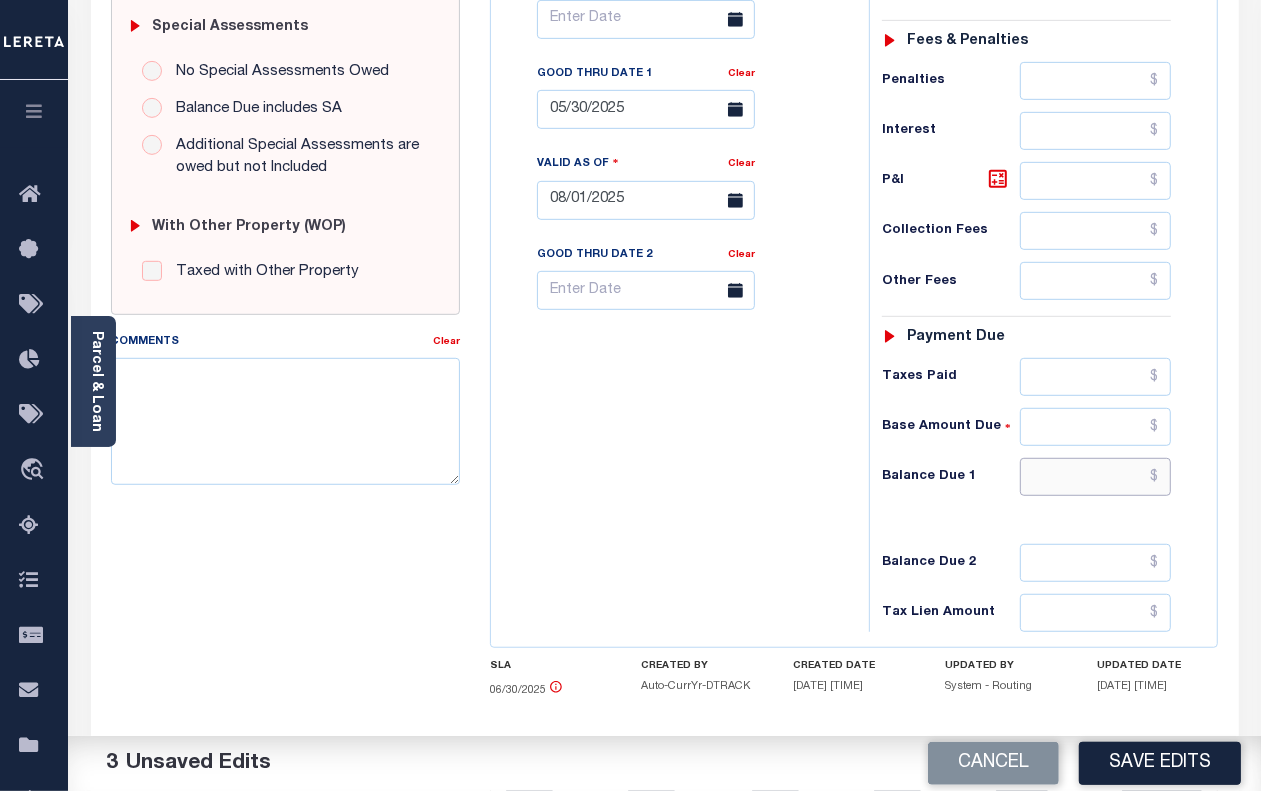 scroll, scrollTop: 250, scrollLeft: 0, axis: vertical 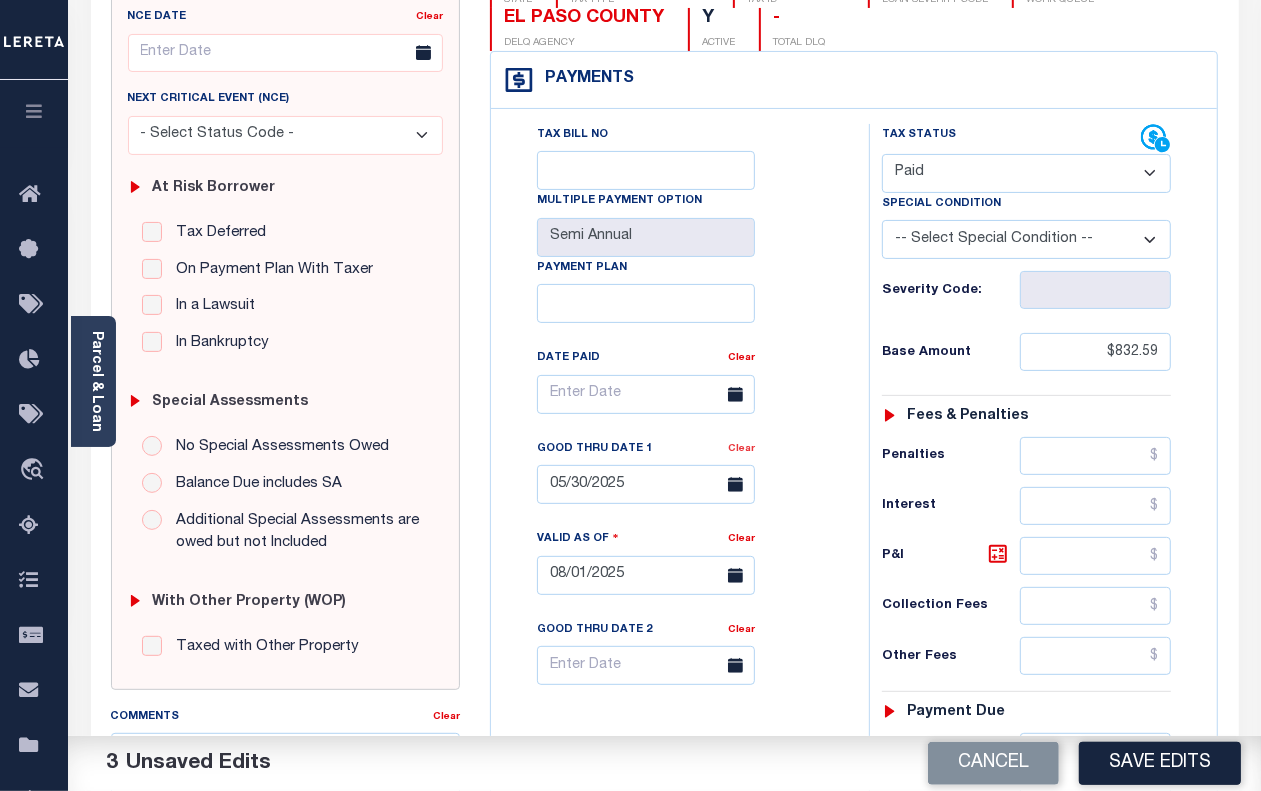 type 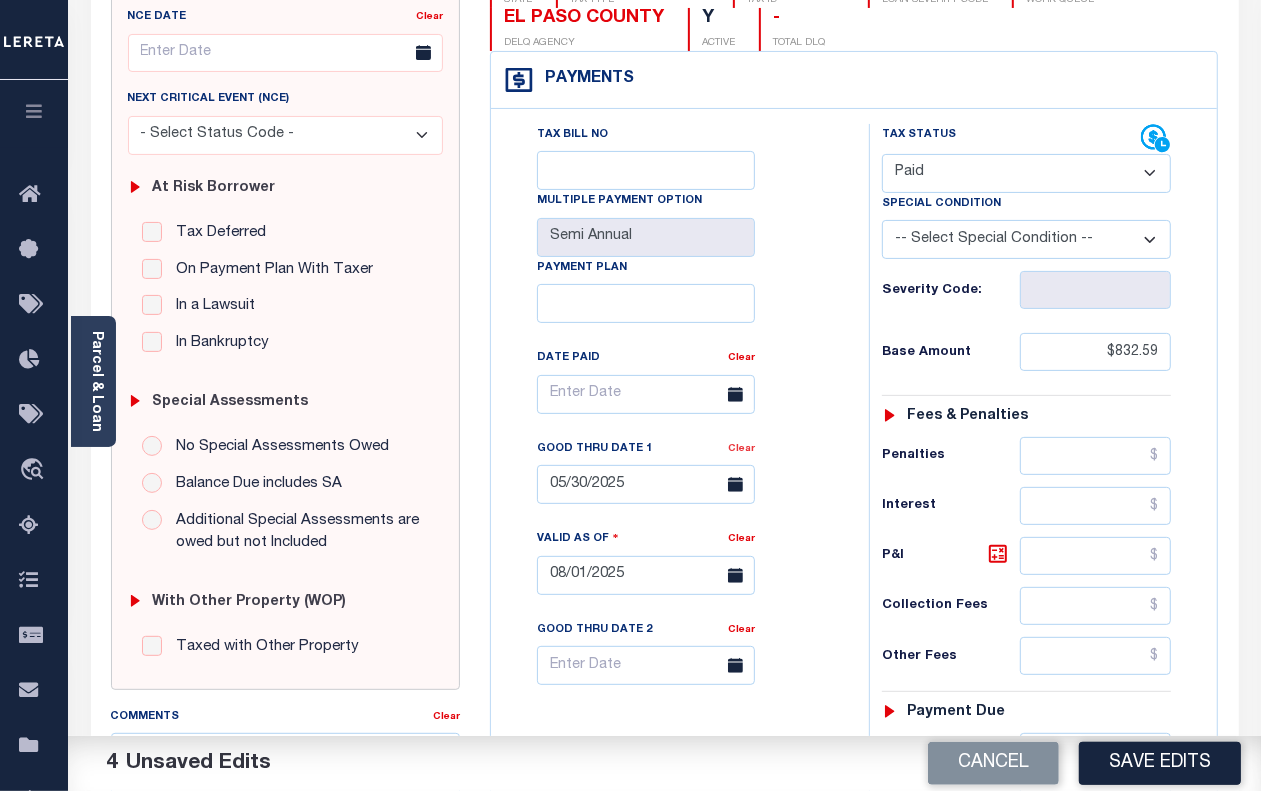 click on "Clear" at bounding box center [741, 449] 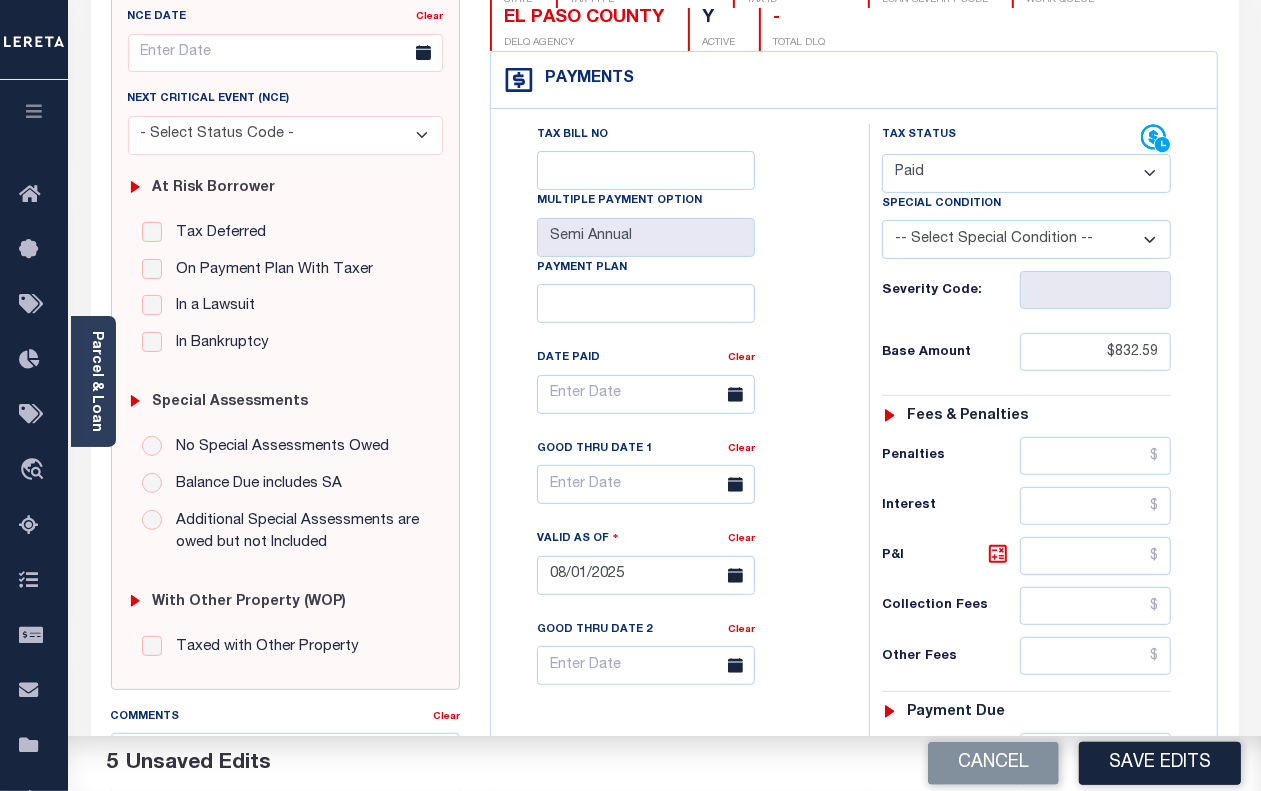scroll, scrollTop: 0, scrollLeft: 0, axis: both 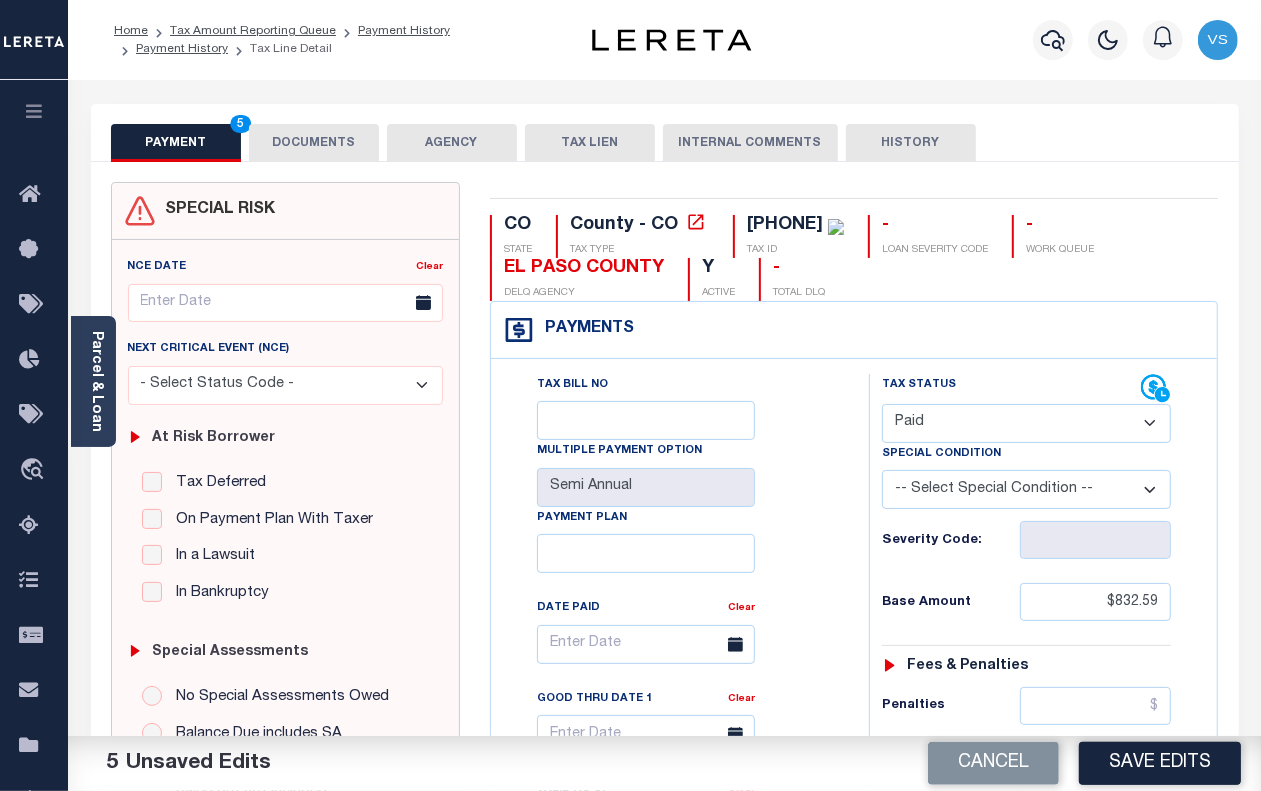 click on "DOCUMENTS" at bounding box center (314, 143) 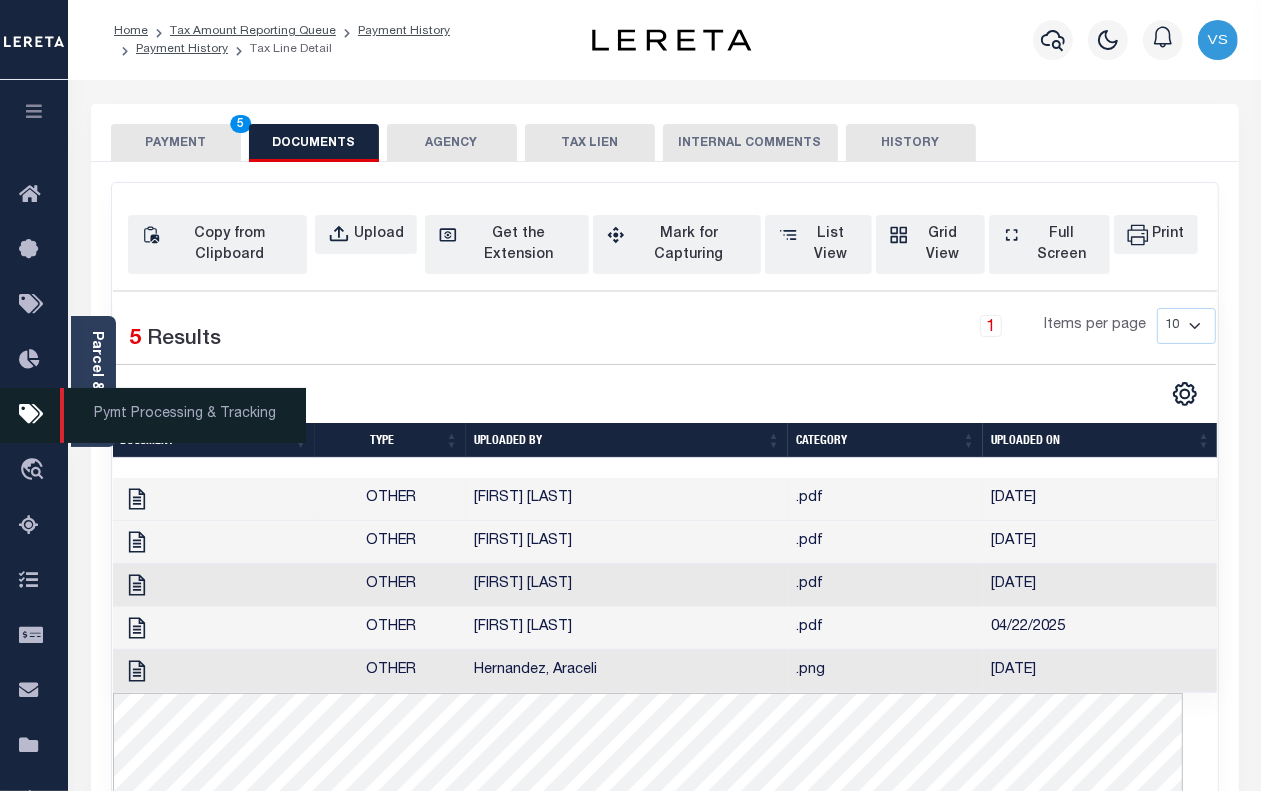 type 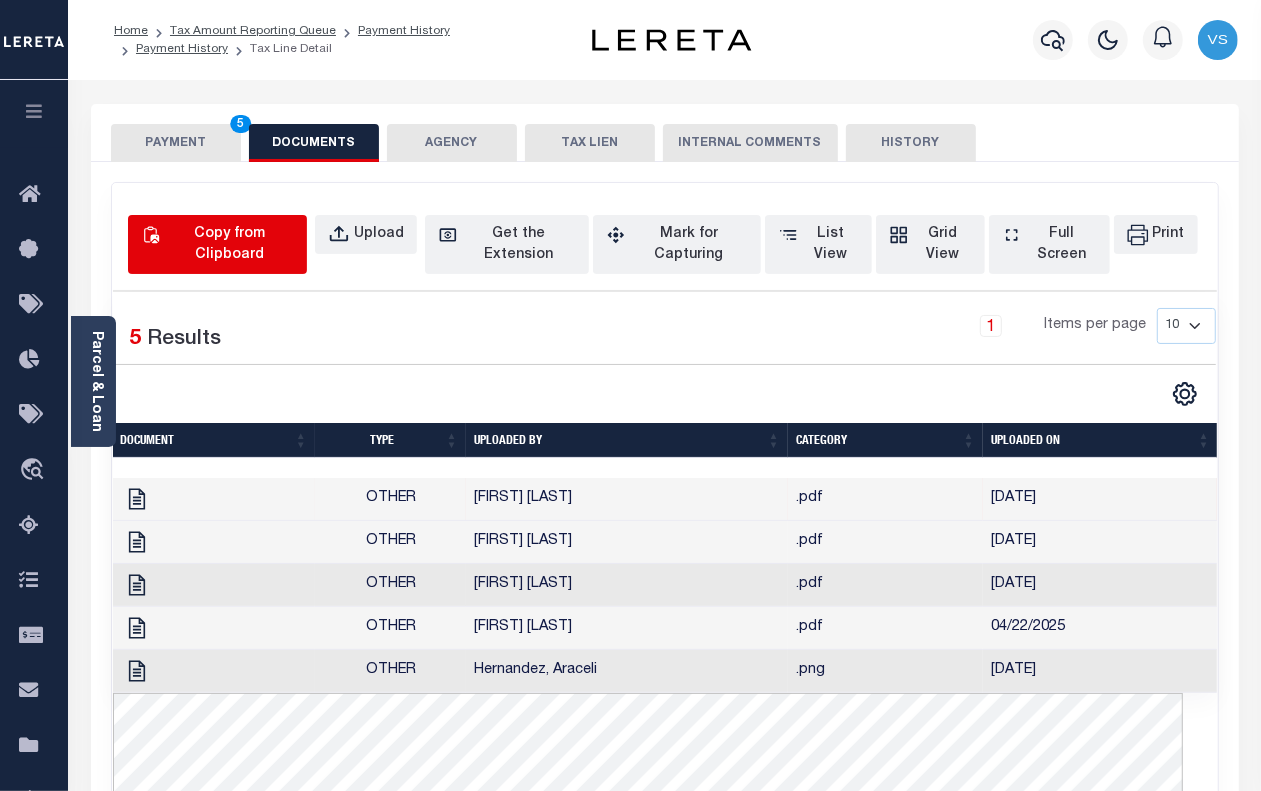 click on "Copy from Clipboard" at bounding box center (229, 245) 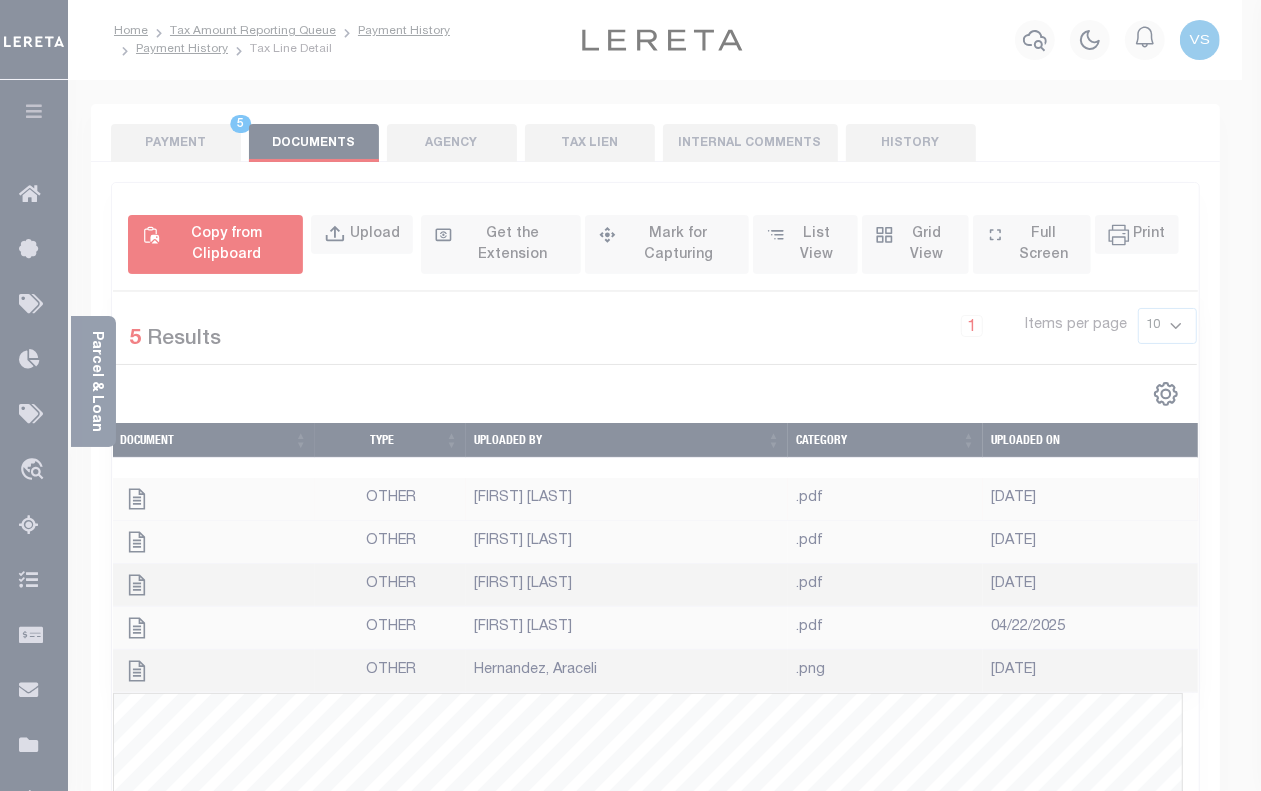 select on "POP" 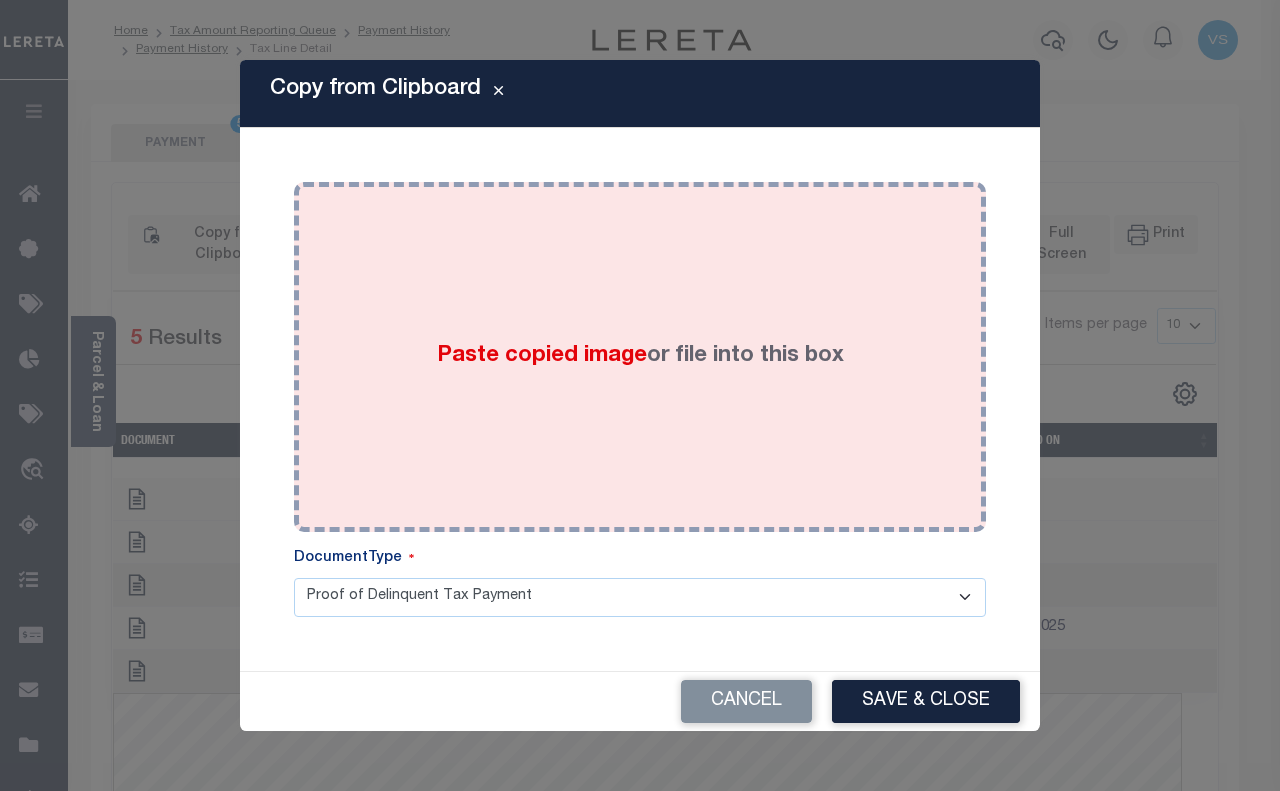 click on "Paste copied image  or file into this box" at bounding box center (640, 357) 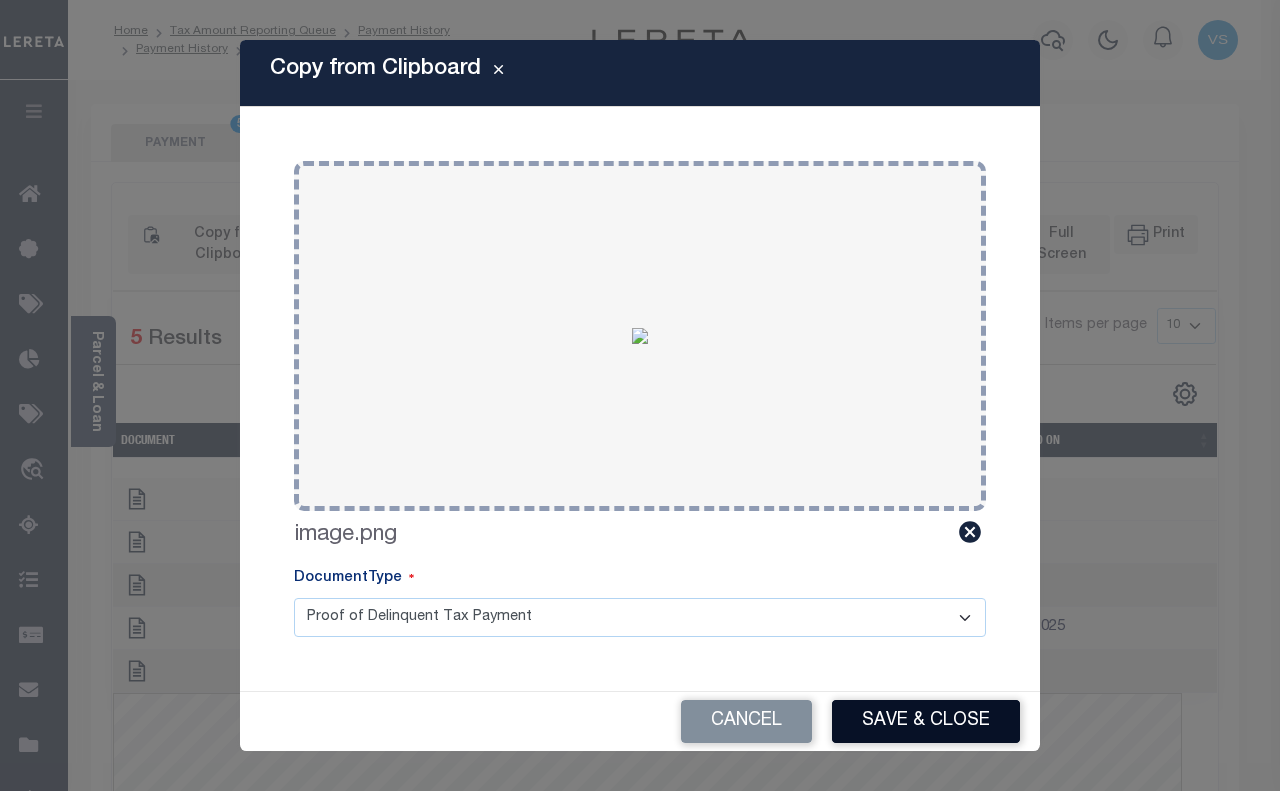 click on "Save & Close" at bounding box center [926, 721] 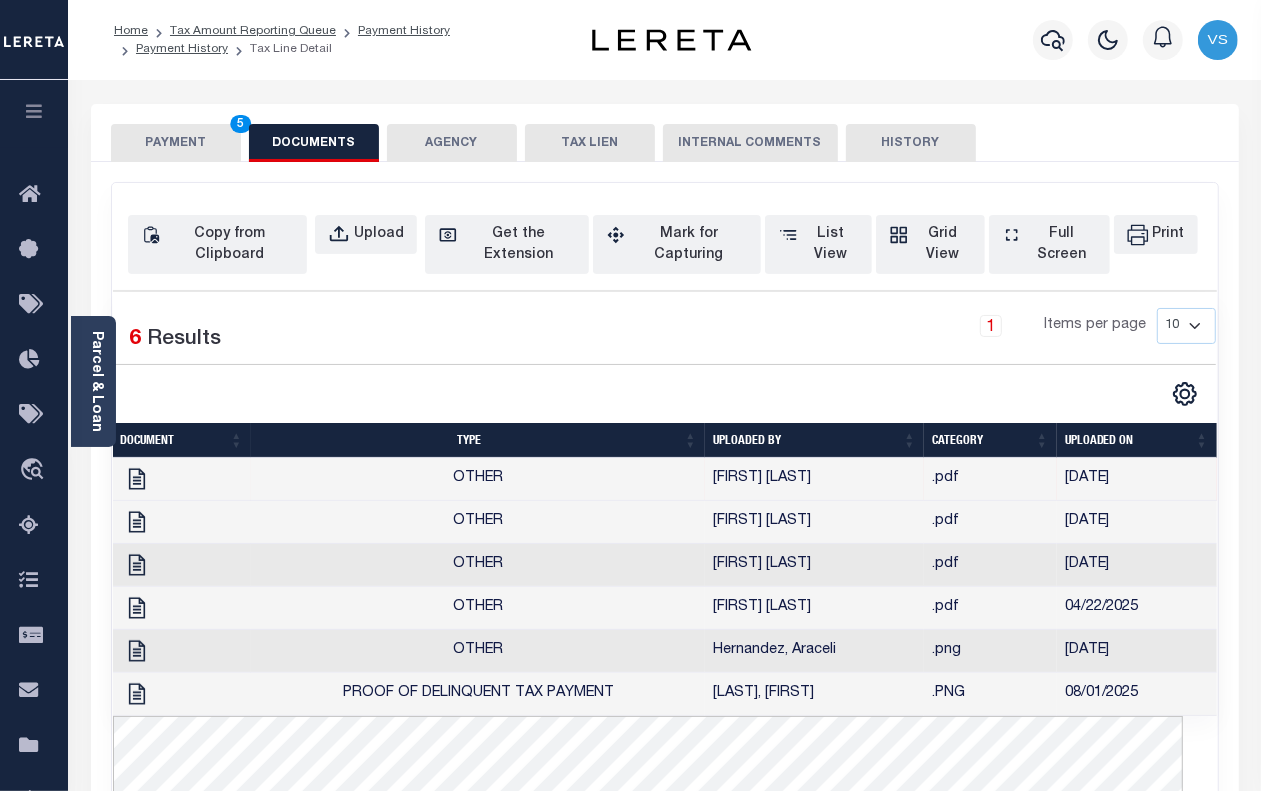 click on "PAYMENT
5" at bounding box center [176, 143] 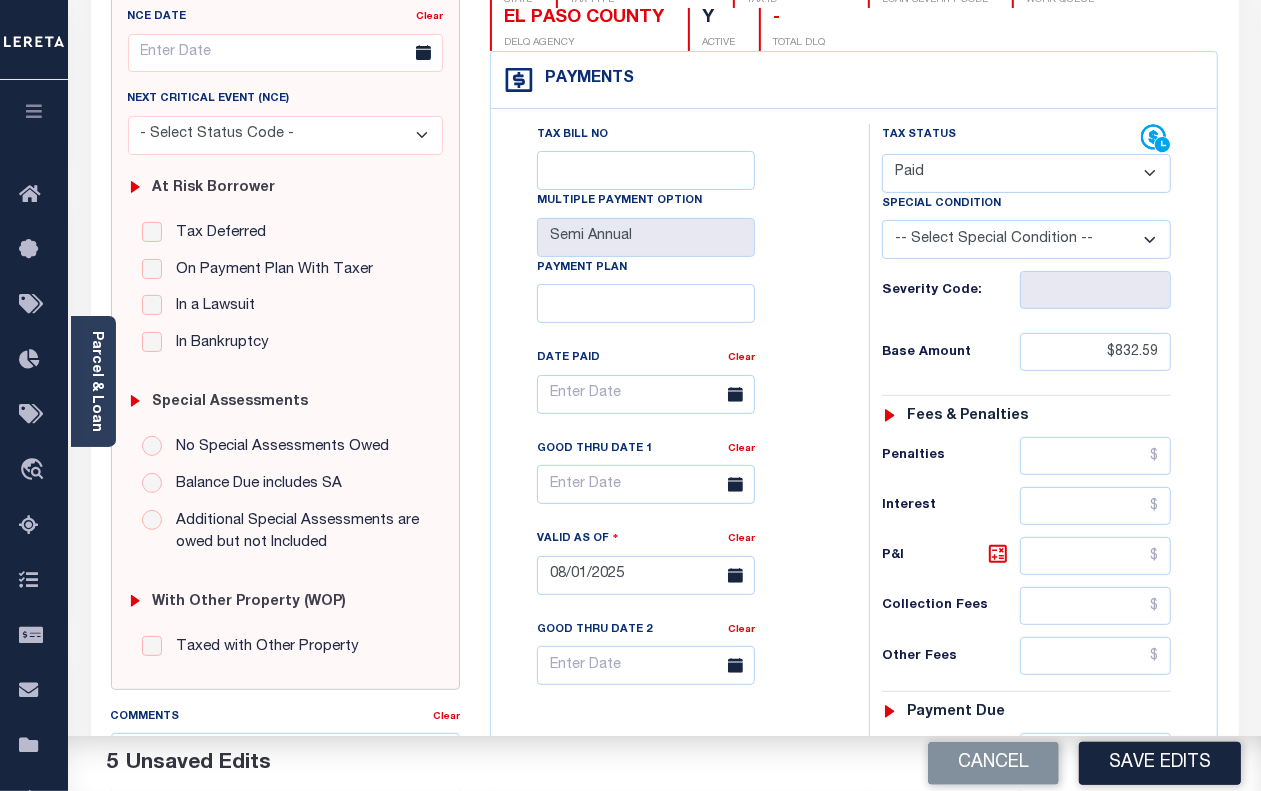 scroll, scrollTop: 375, scrollLeft: 0, axis: vertical 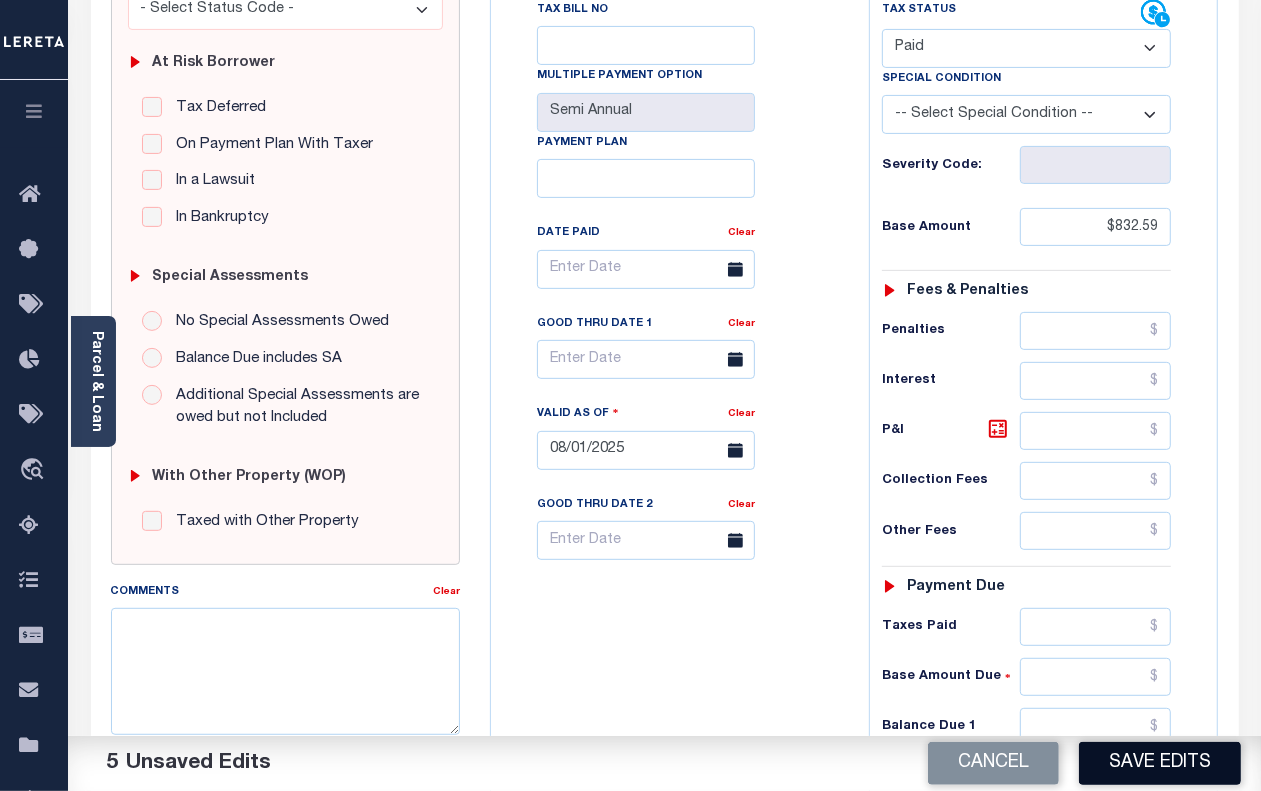 click on "Save Edits" at bounding box center (1160, 763) 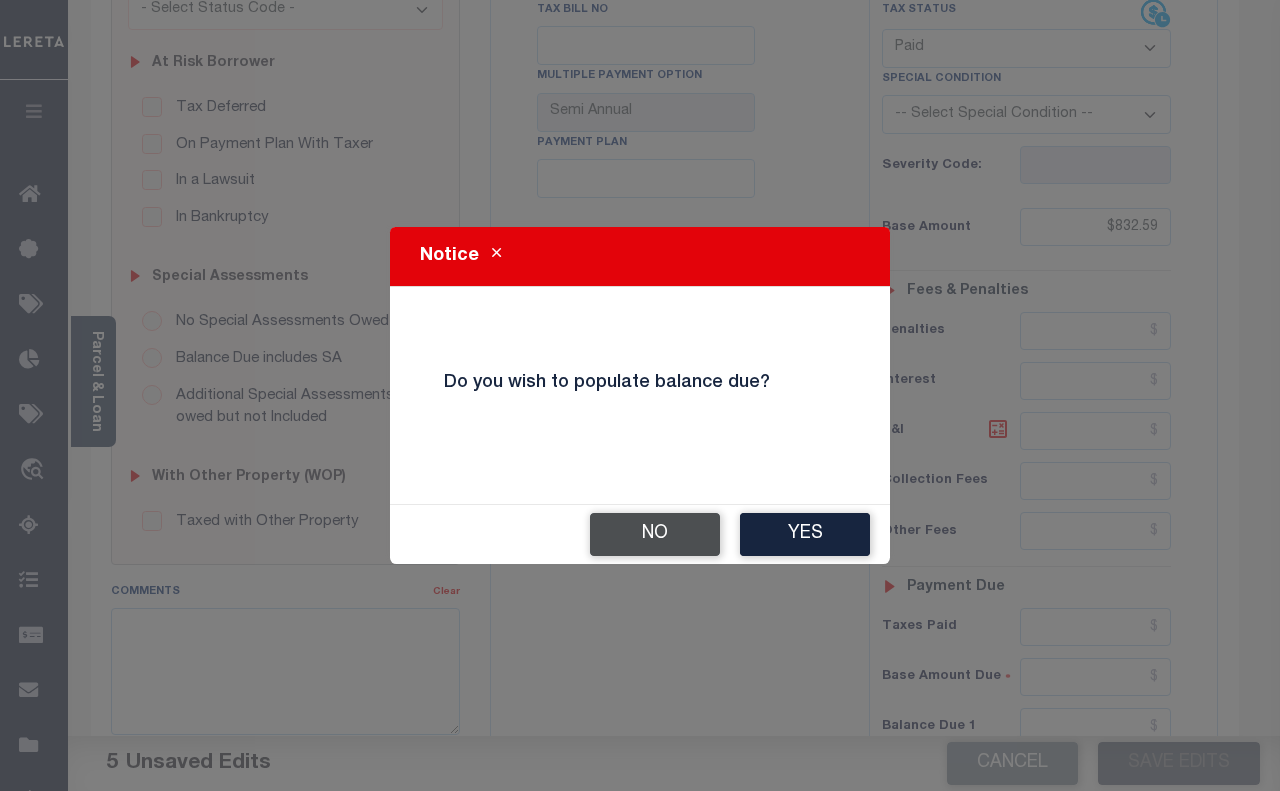 click on "No" at bounding box center [655, 534] 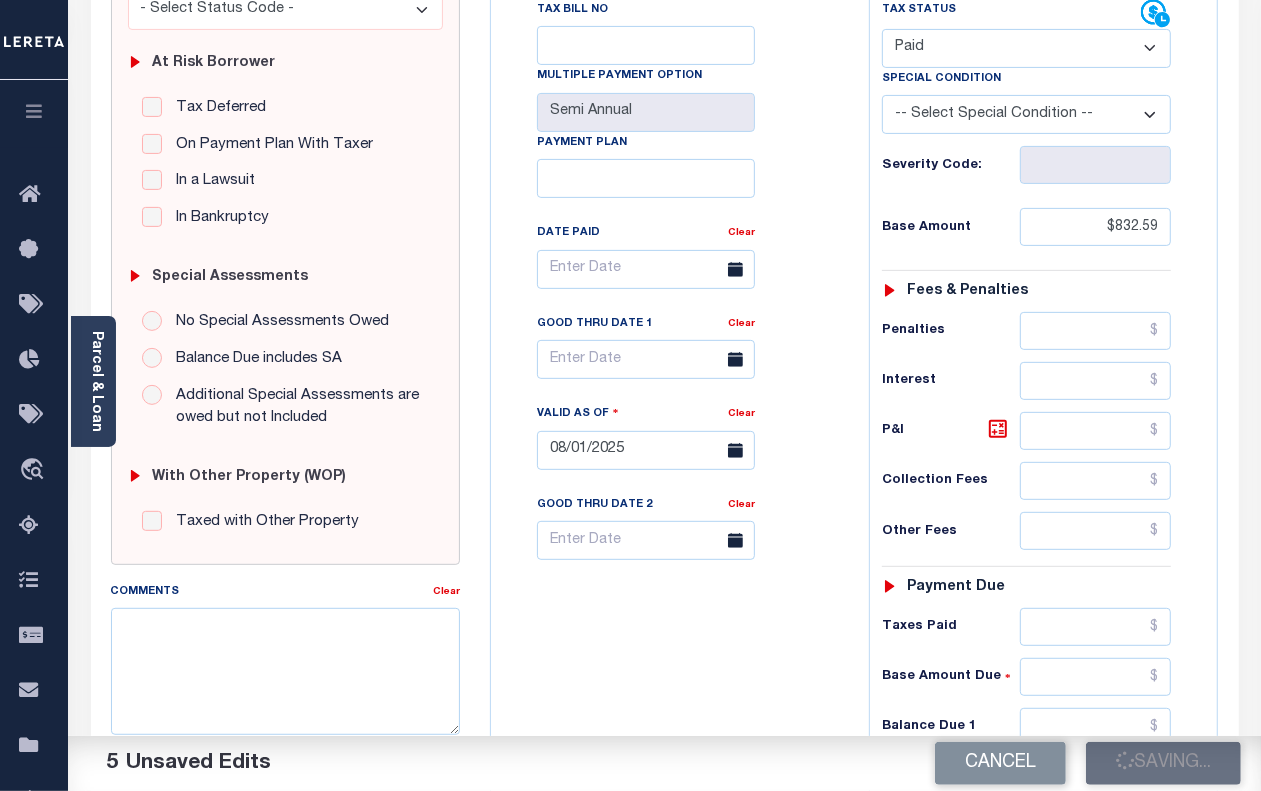 checkbox on "false" 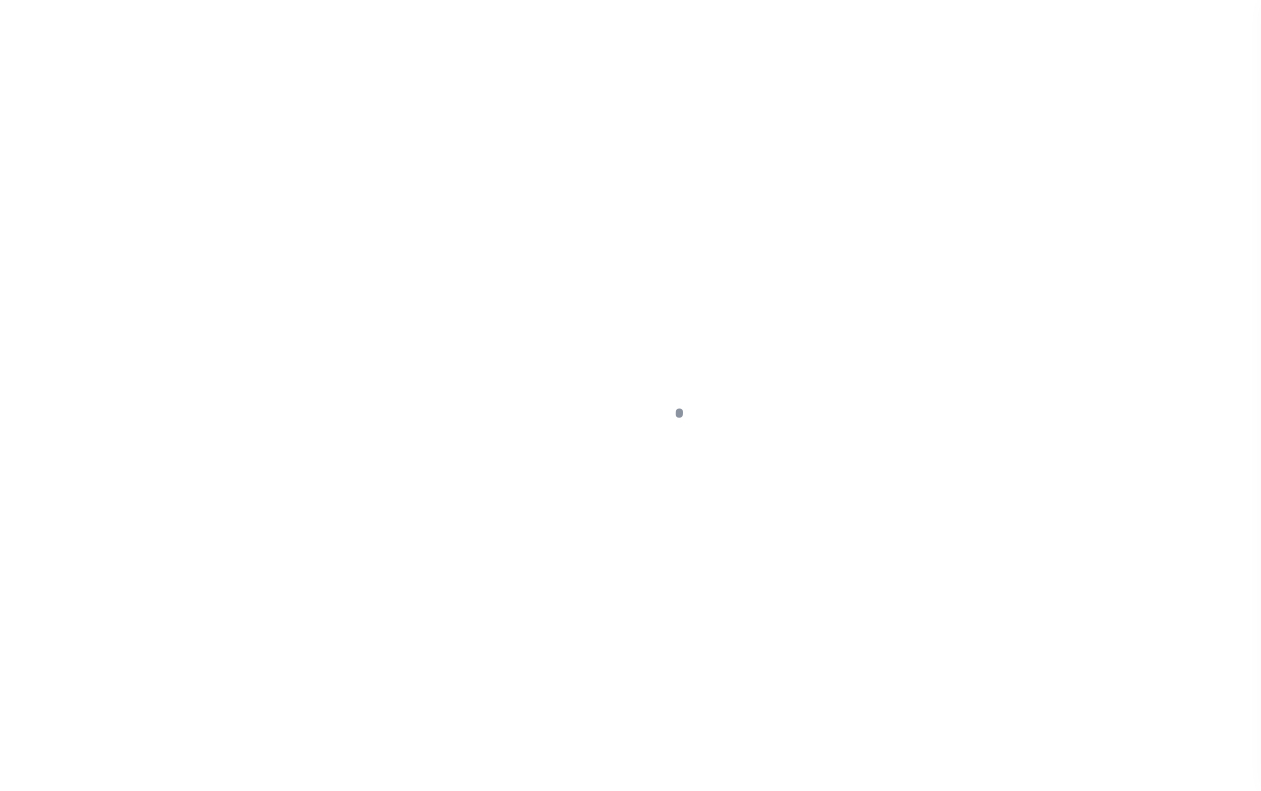 scroll, scrollTop: 0, scrollLeft: 0, axis: both 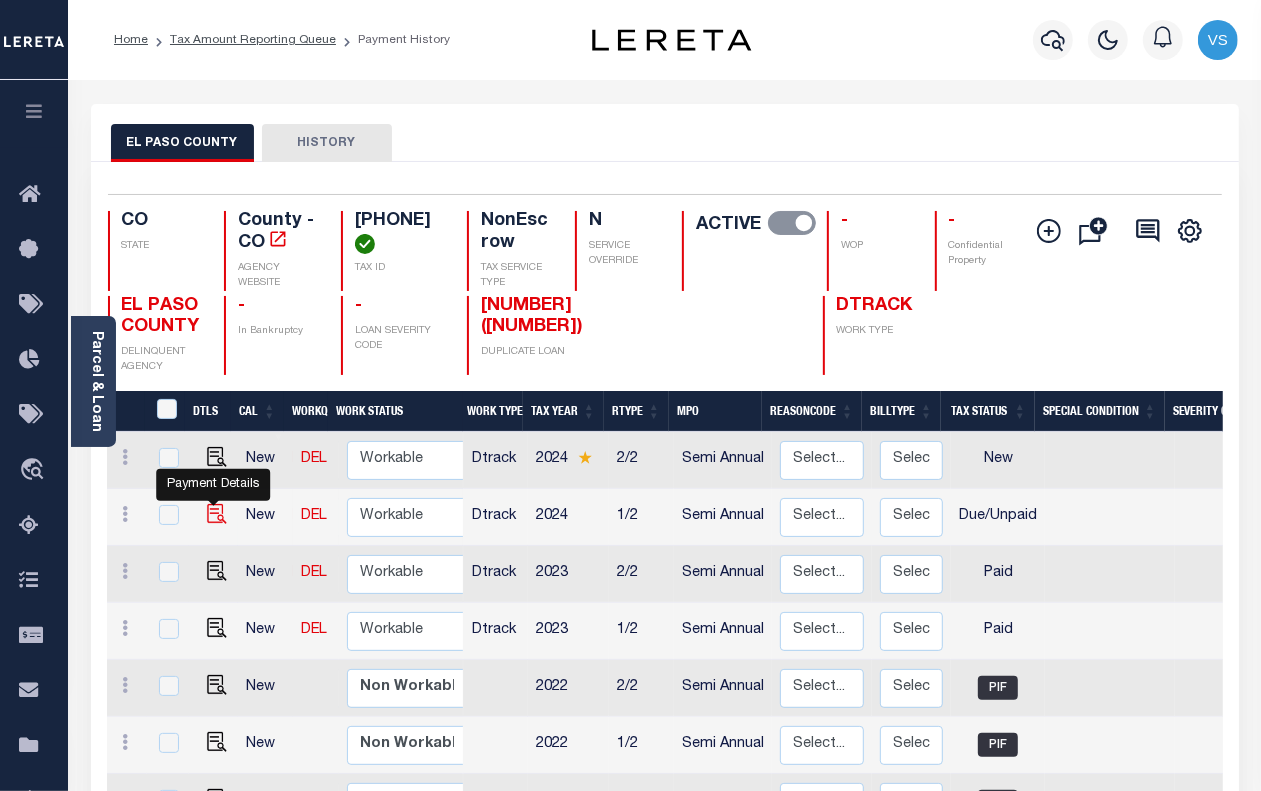 click at bounding box center (217, 514) 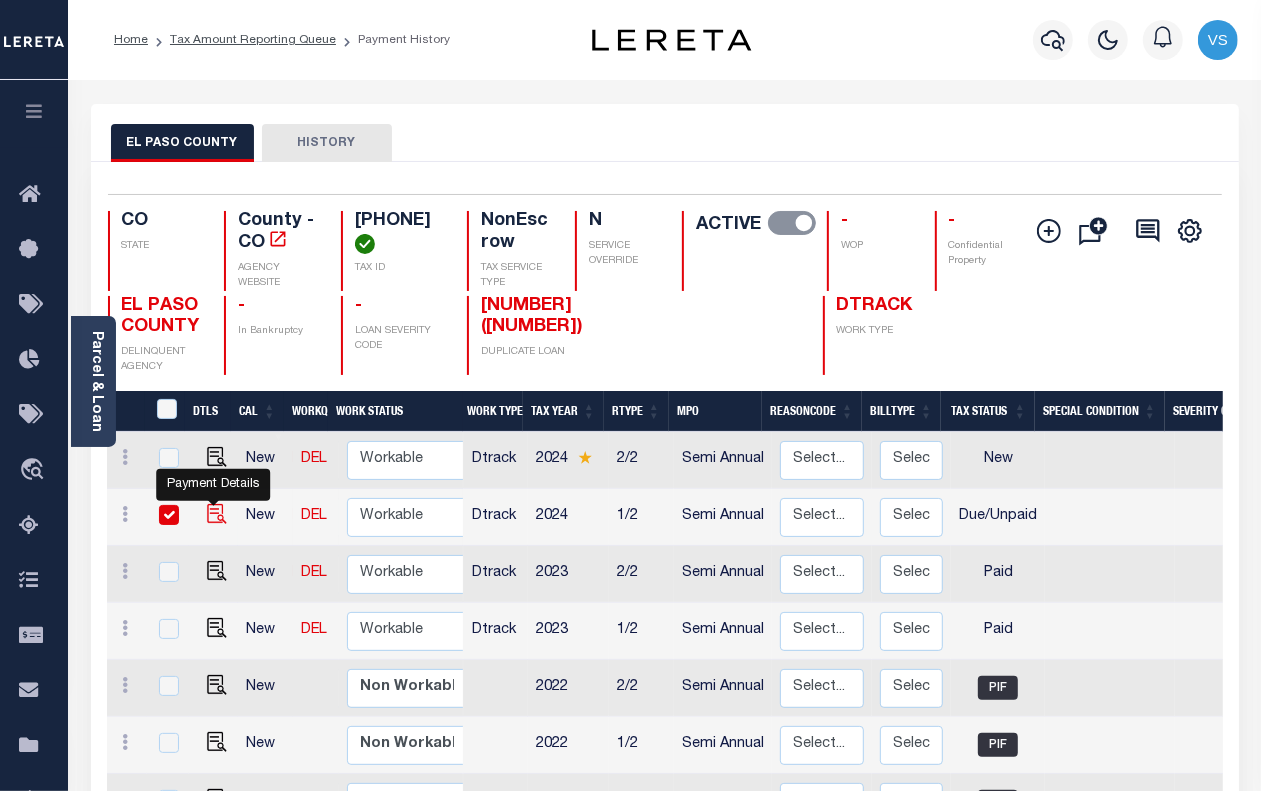 checkbox on "true" 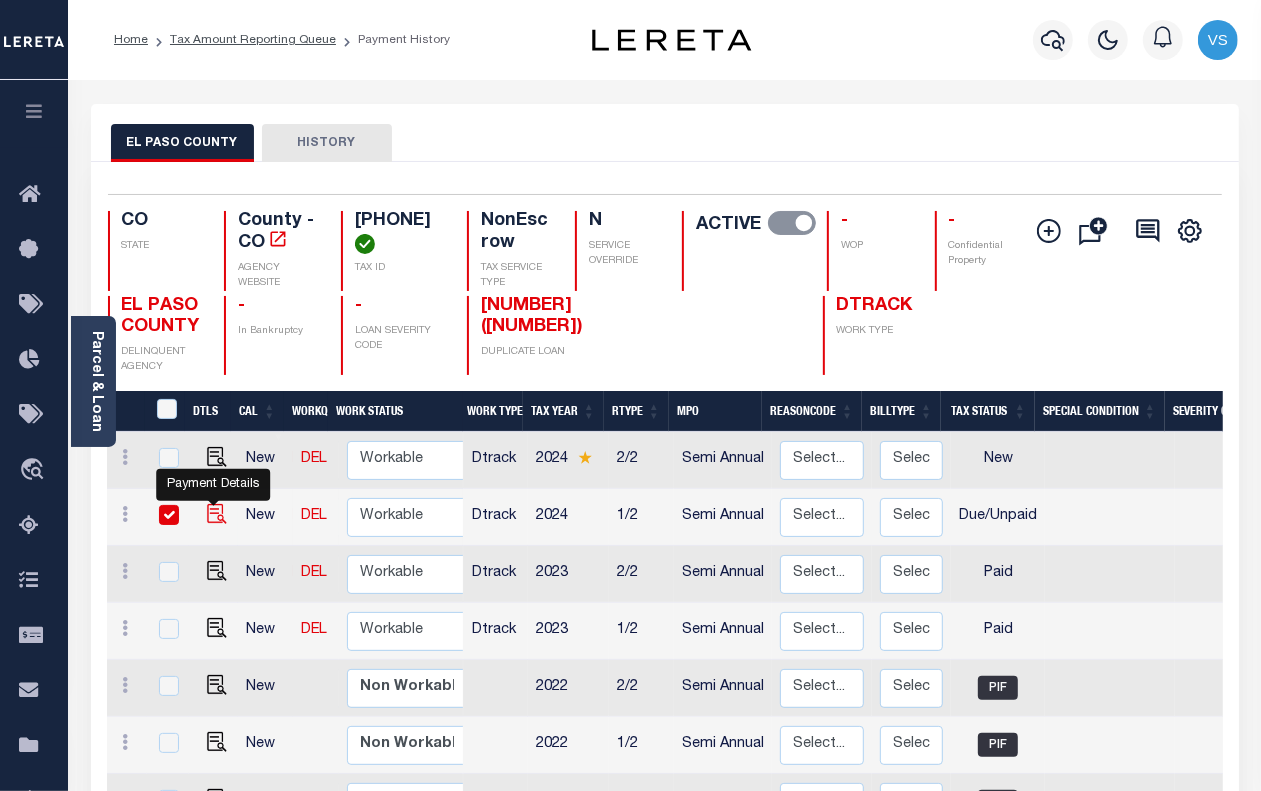checkbox on "true" 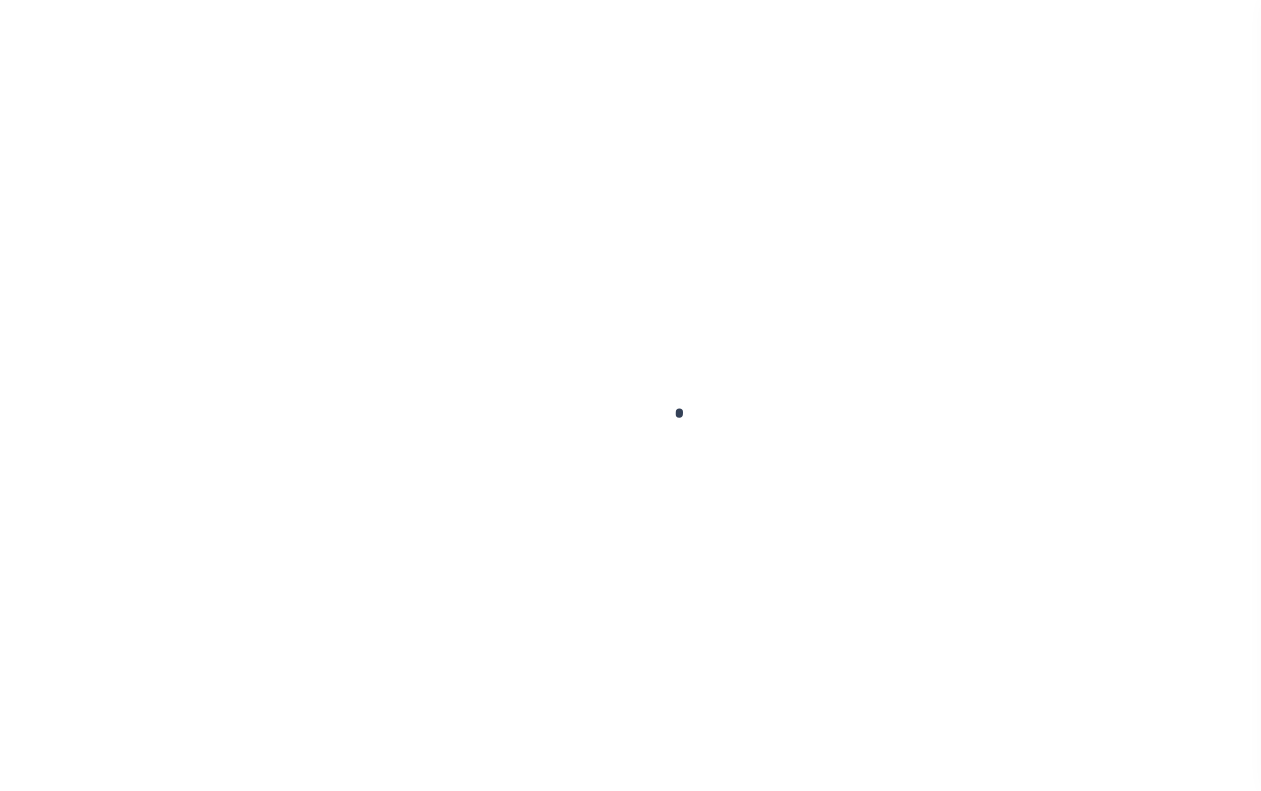 scroll, scrollTop: 0, scrollLeft: 0, axis: both 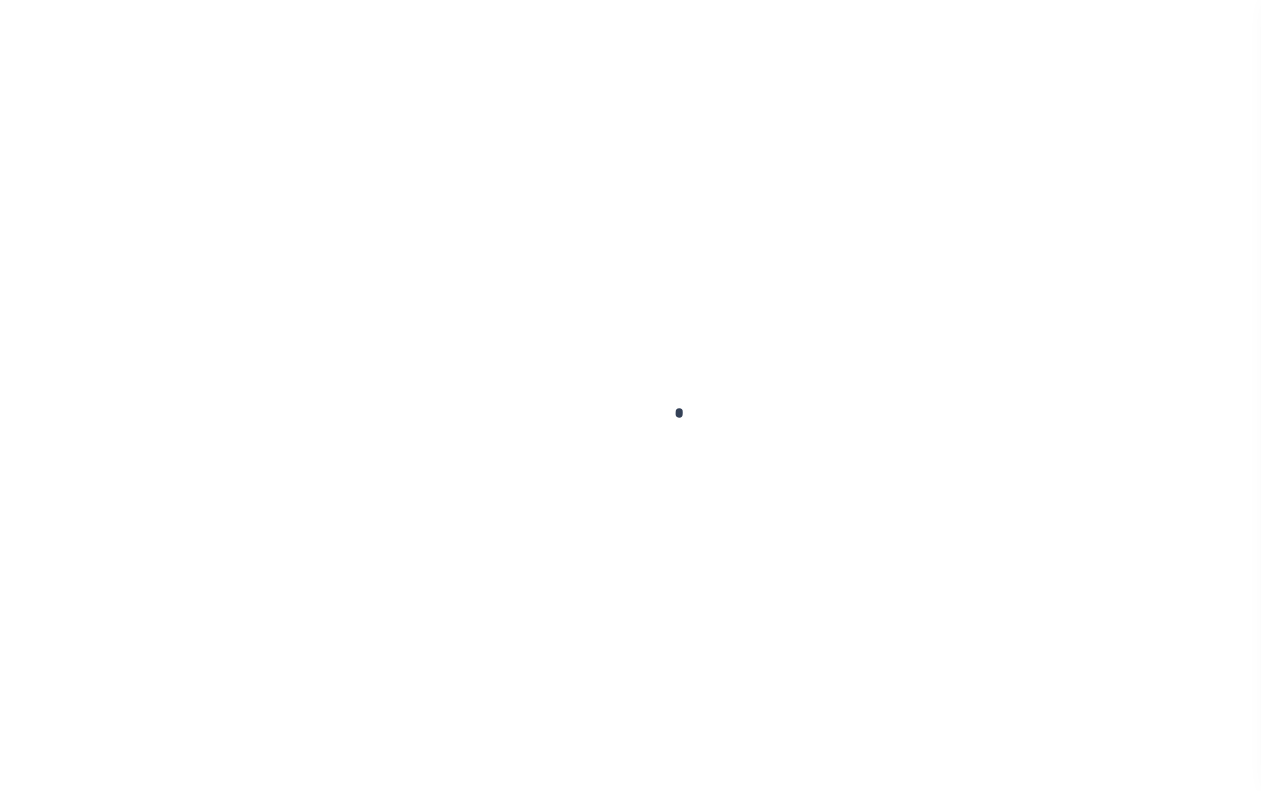 checkbox on "false" 